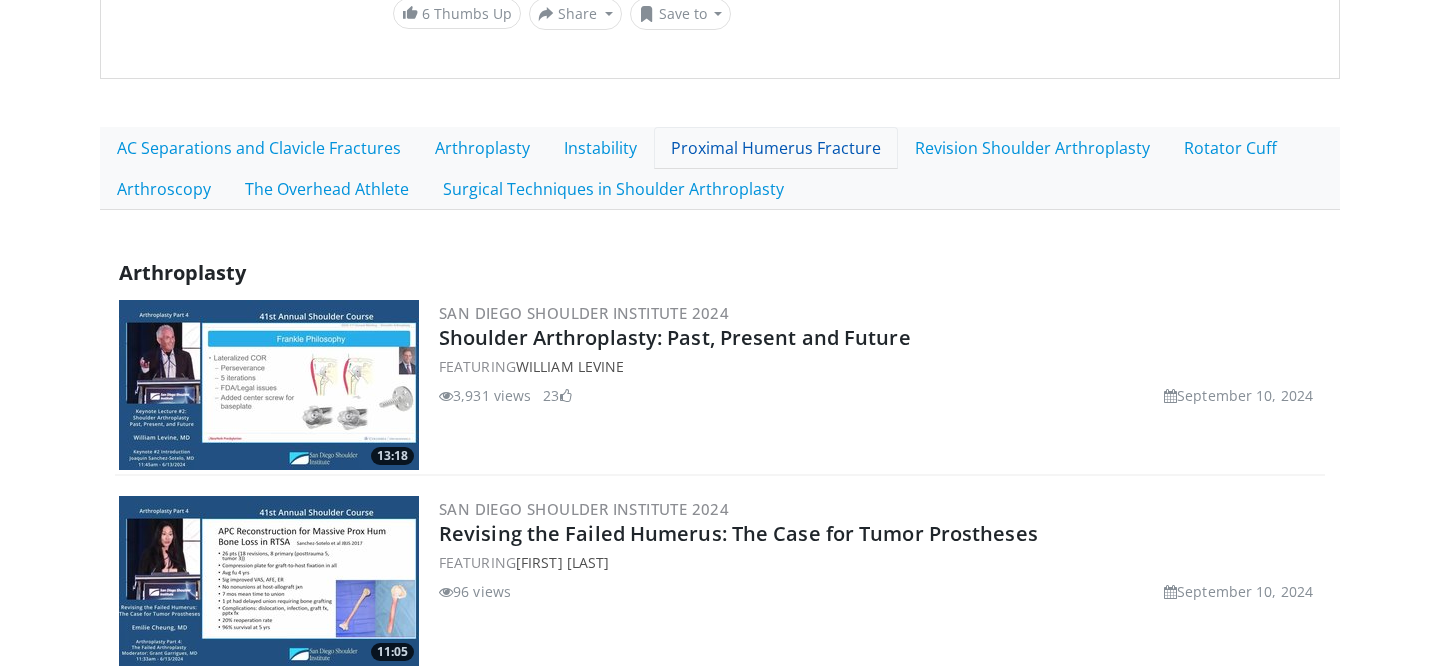 scroll, scrollTop: 0, scrollLeft: 0, axis: both 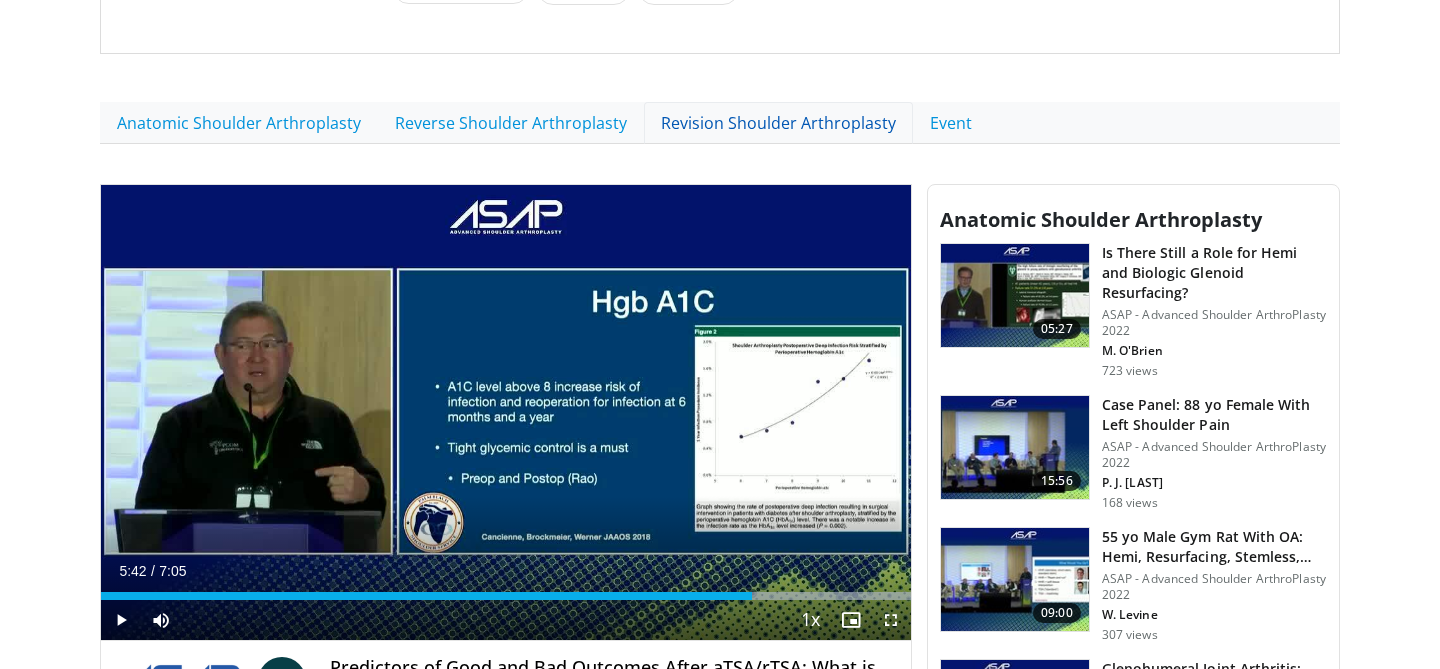 click on "Revision Shoulder Arthroplasty" at bounding box center [778, 123] 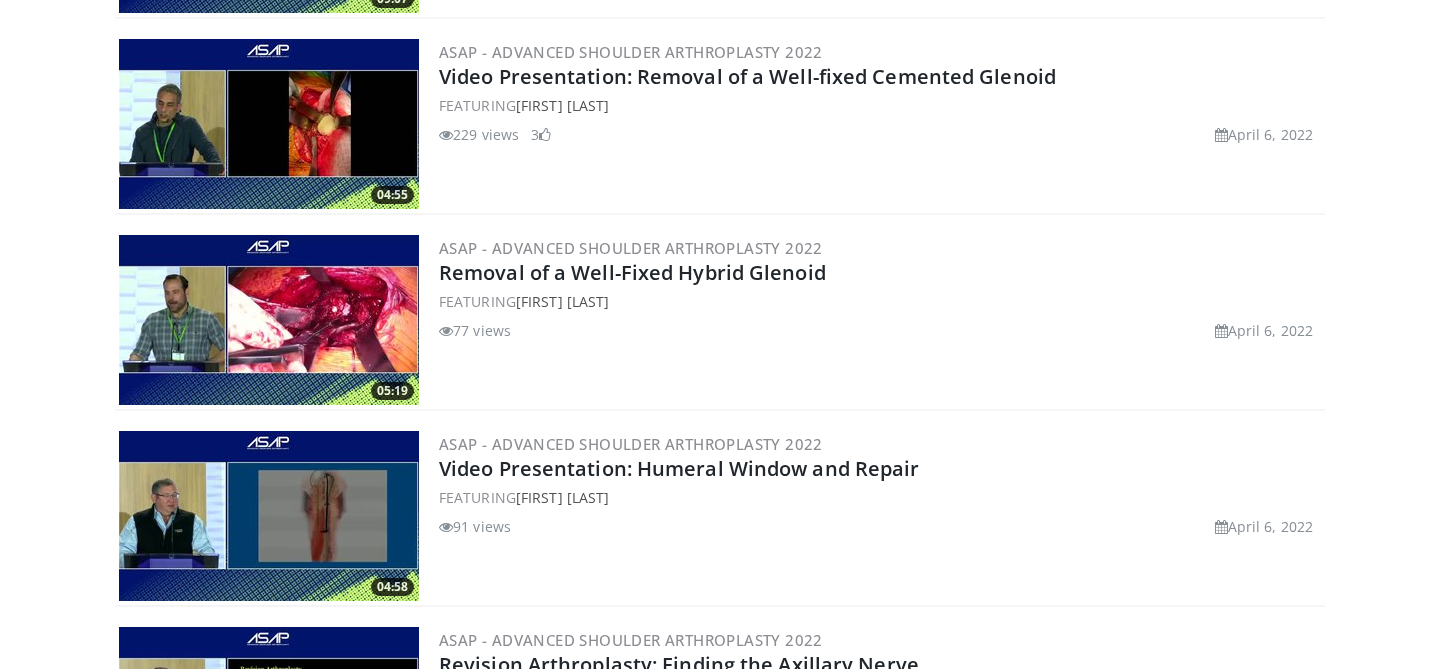 scroll, scrollTop: 10783, scrollLeft: 0, axis: vertical 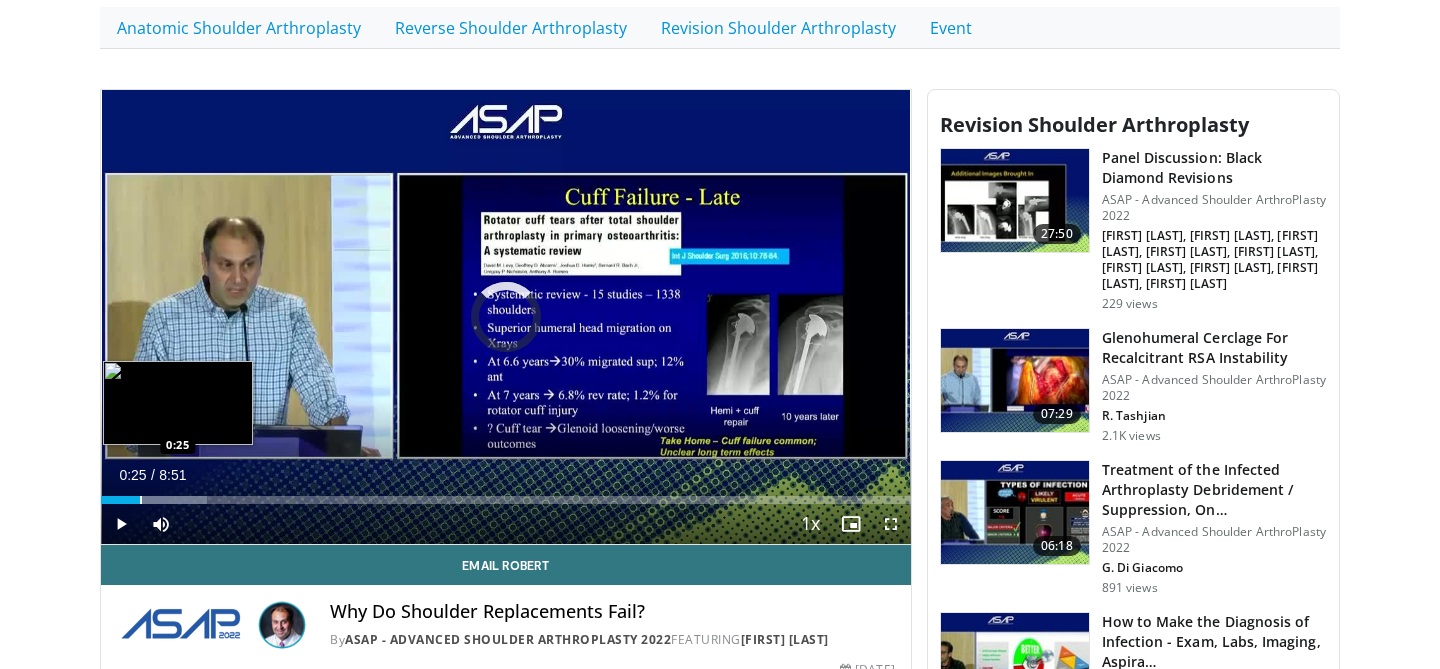 click at bounding box center [141, 500] 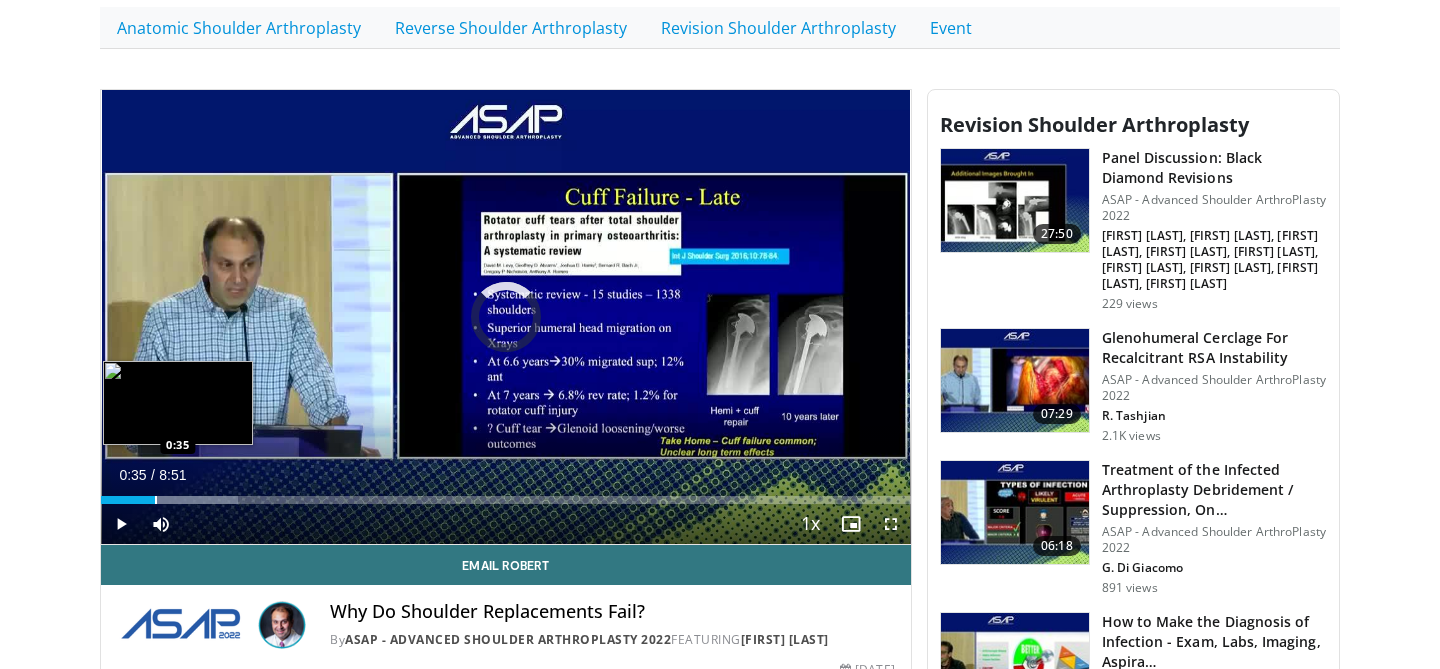 click on "Loaded :  16.89% 0:26 0:35" at bounding box center (506, 494) 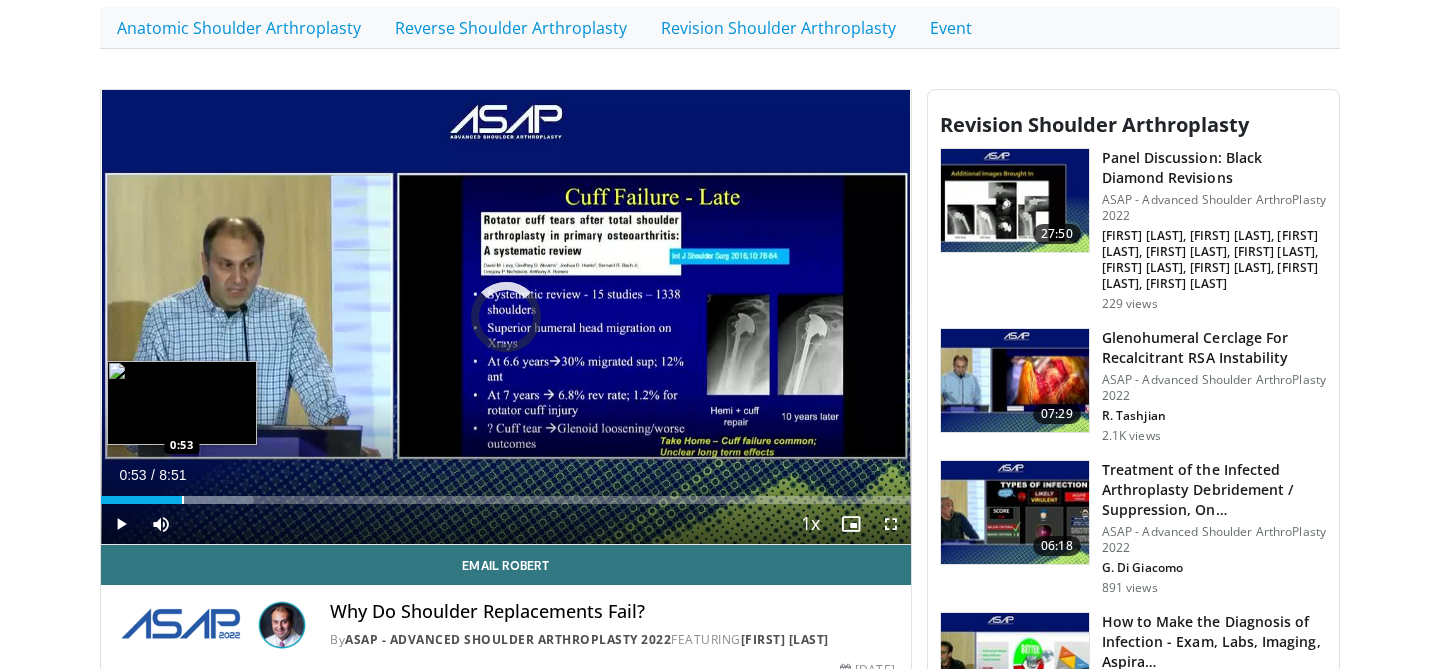 click at bounding box center [183, 500] 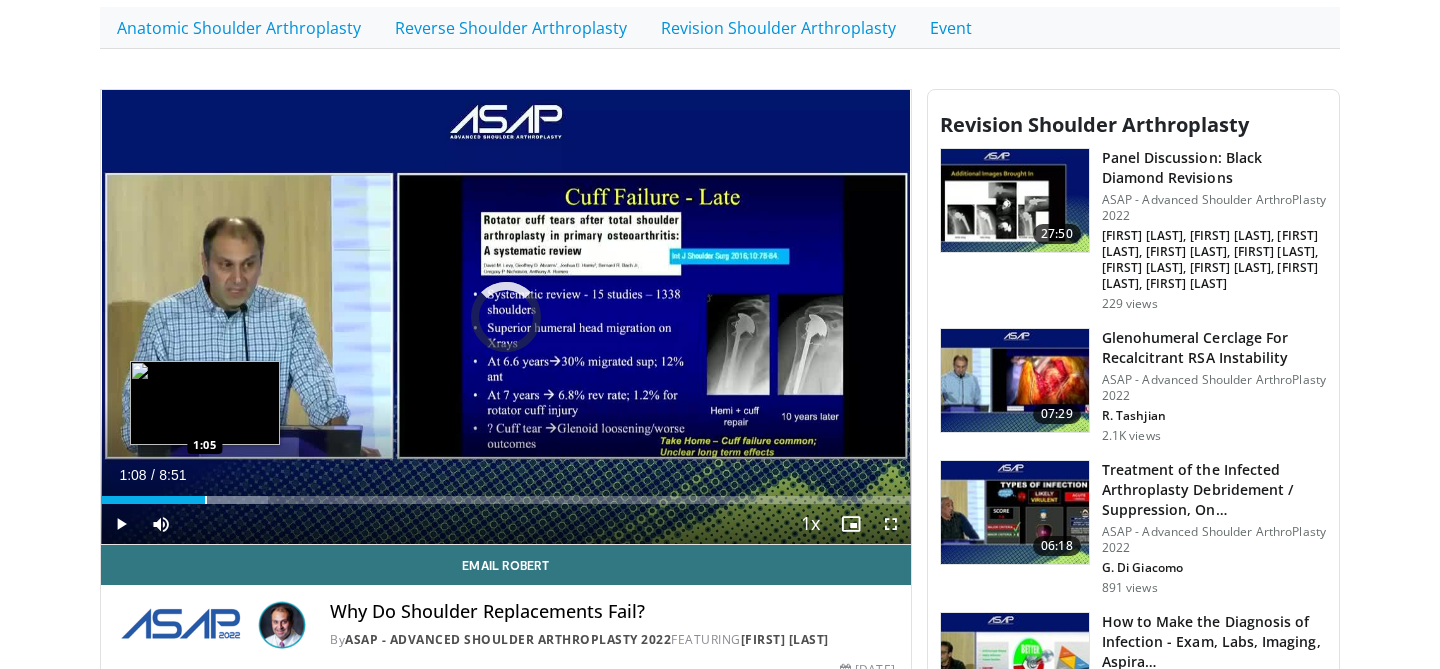 click on "Loaded :  20.64% 0:53 1:05" at bounding box center (506, 494) 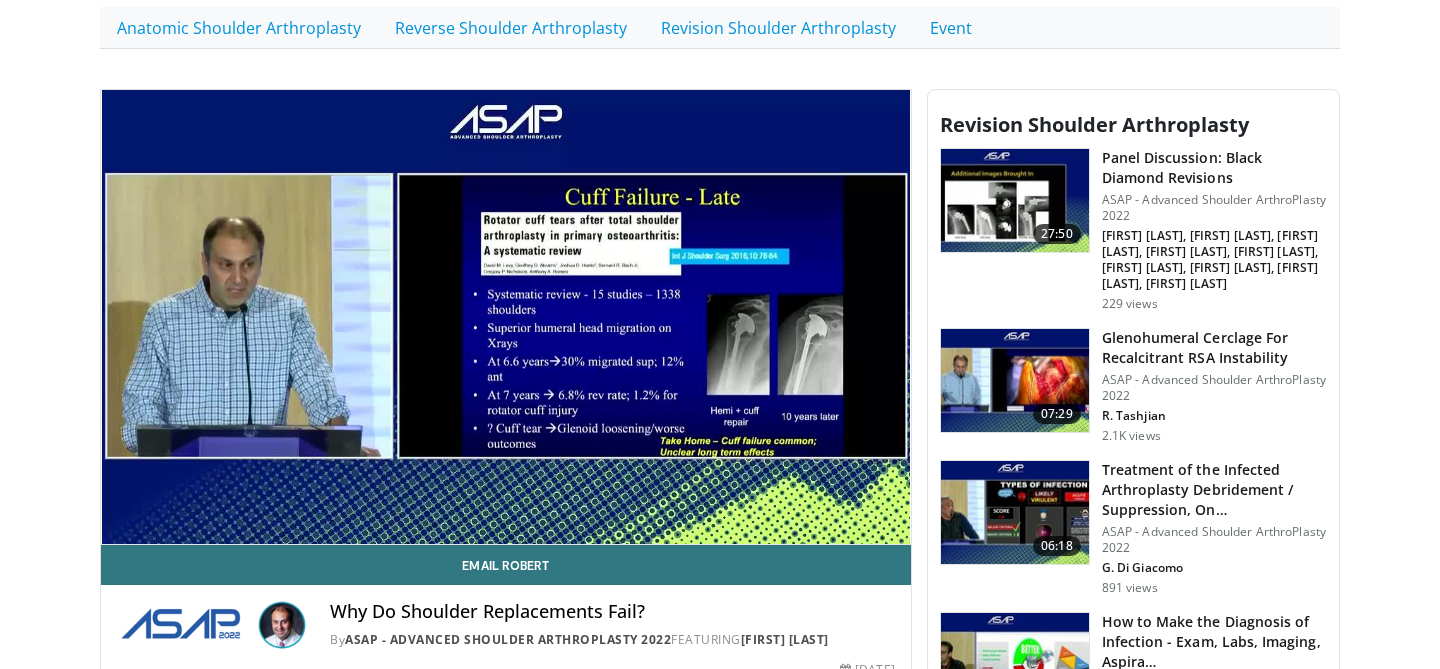 click on "10 seconds
Tap to unmute" at bounding box center (506, 317) 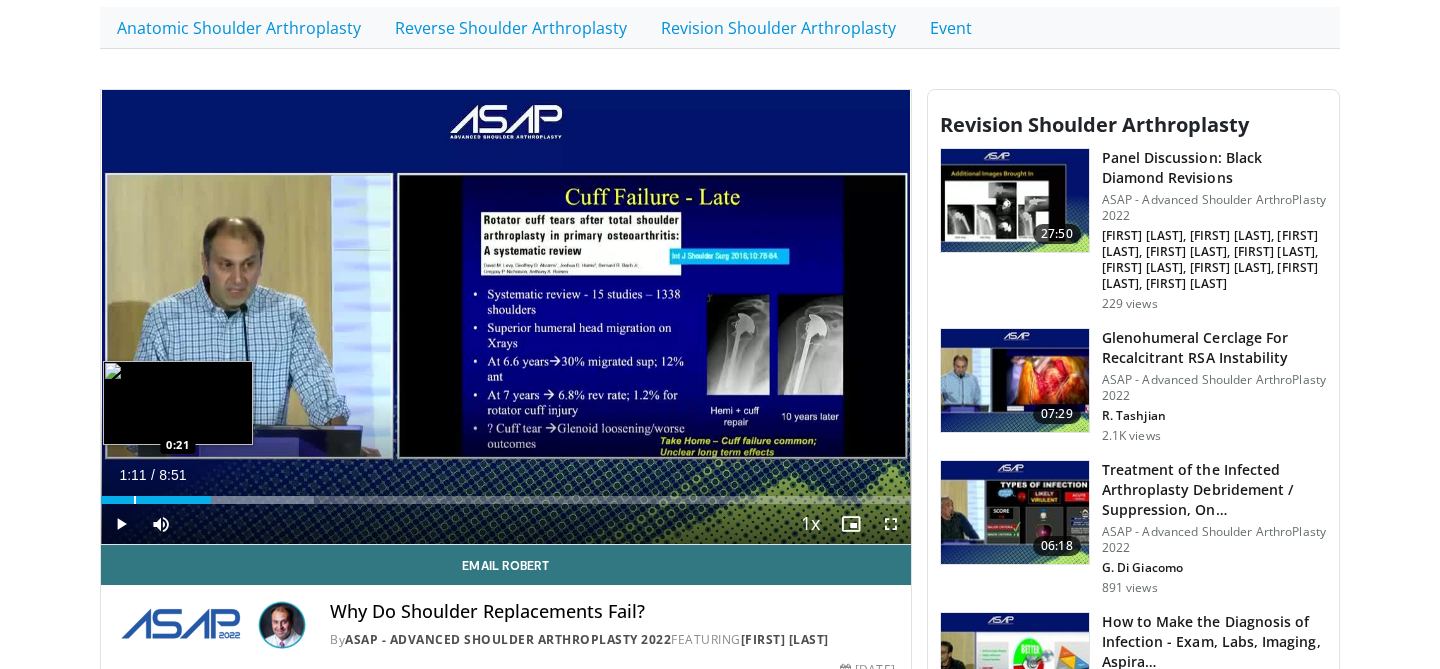 click at bounding box center (135, 500) 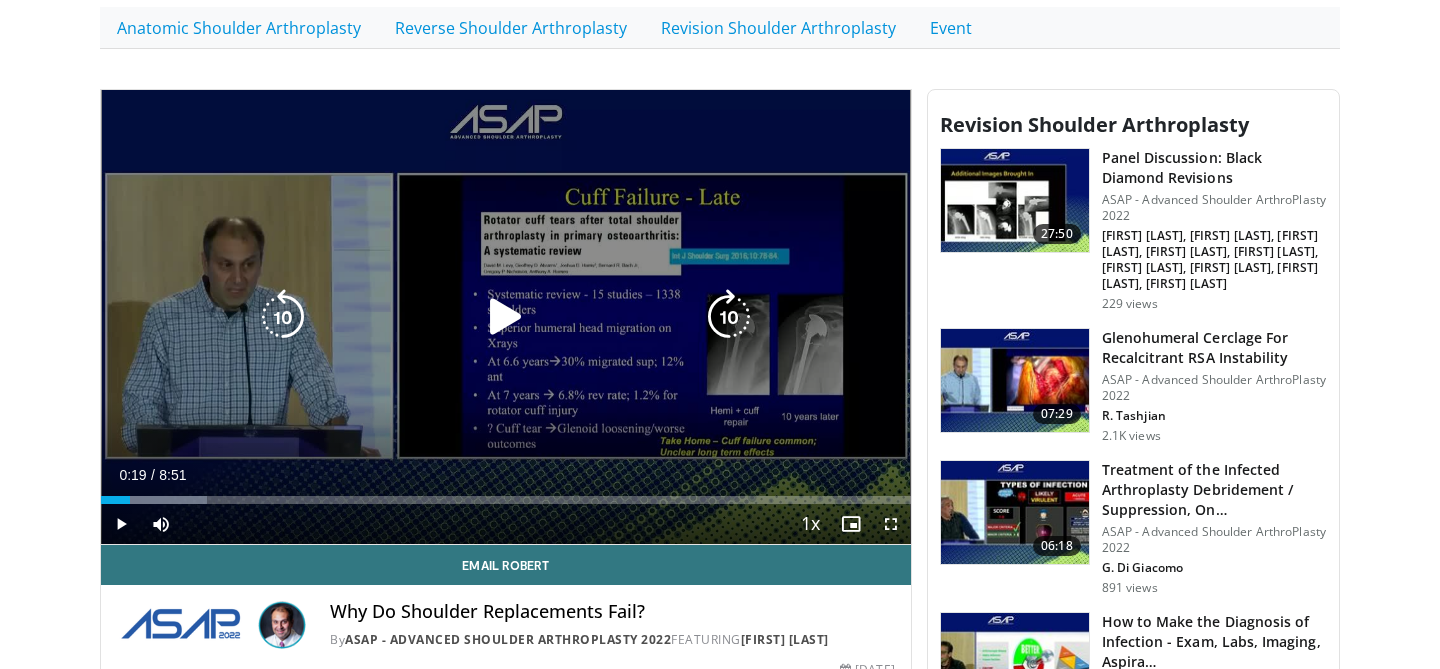 click at bounding box center [506, 317] 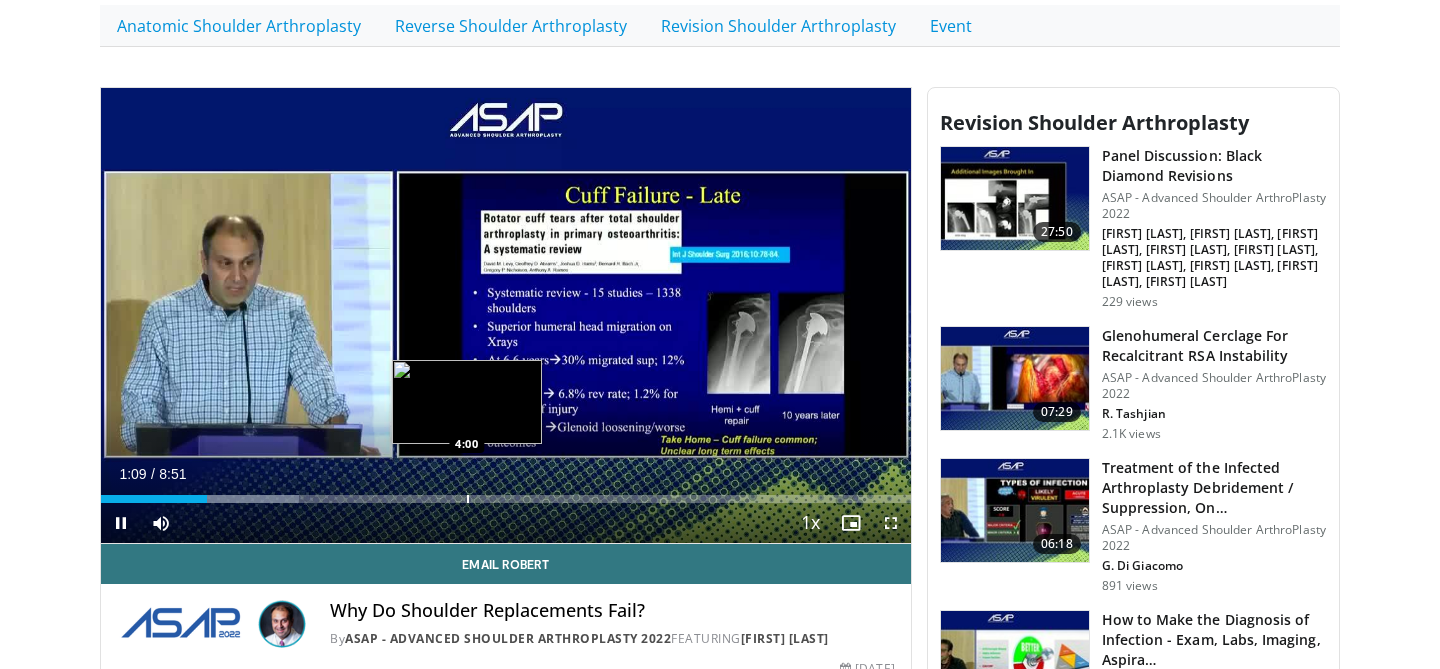 scroll, scrollTop: 391, scrollLeft: 0, axis: vertical 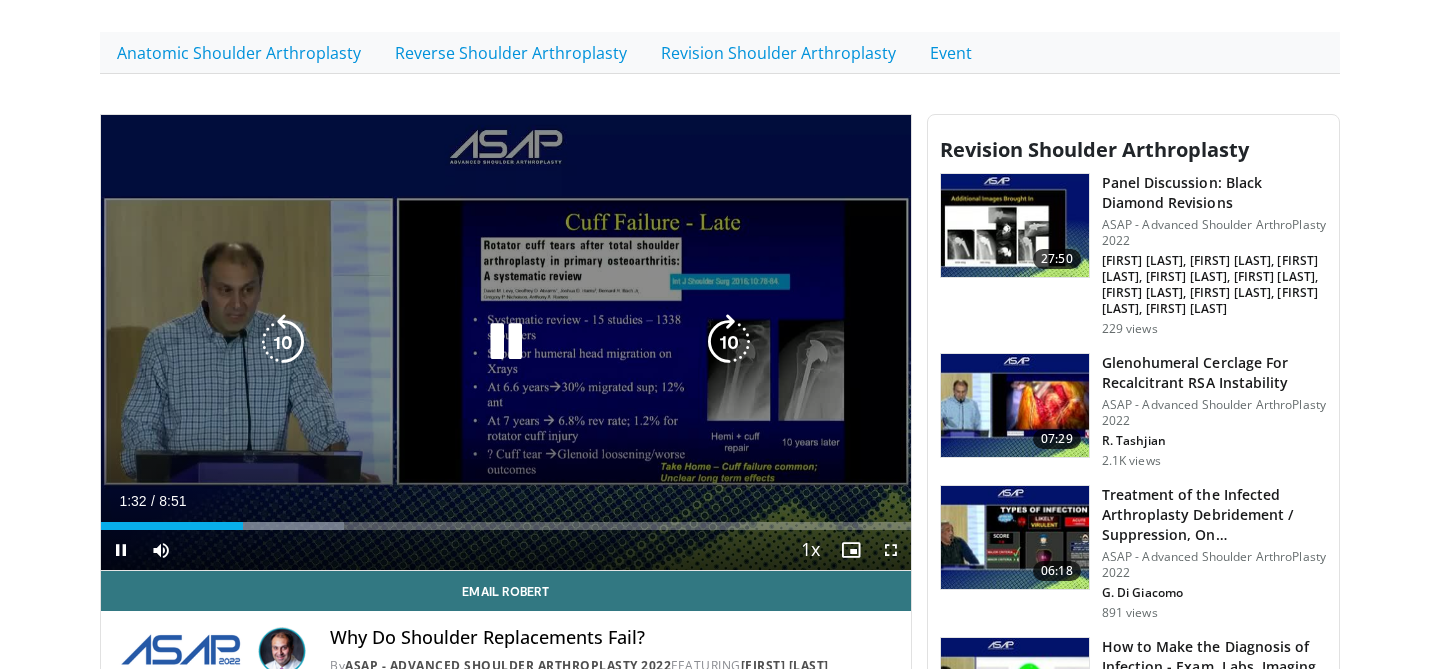 click at bounding box center [506, 342] 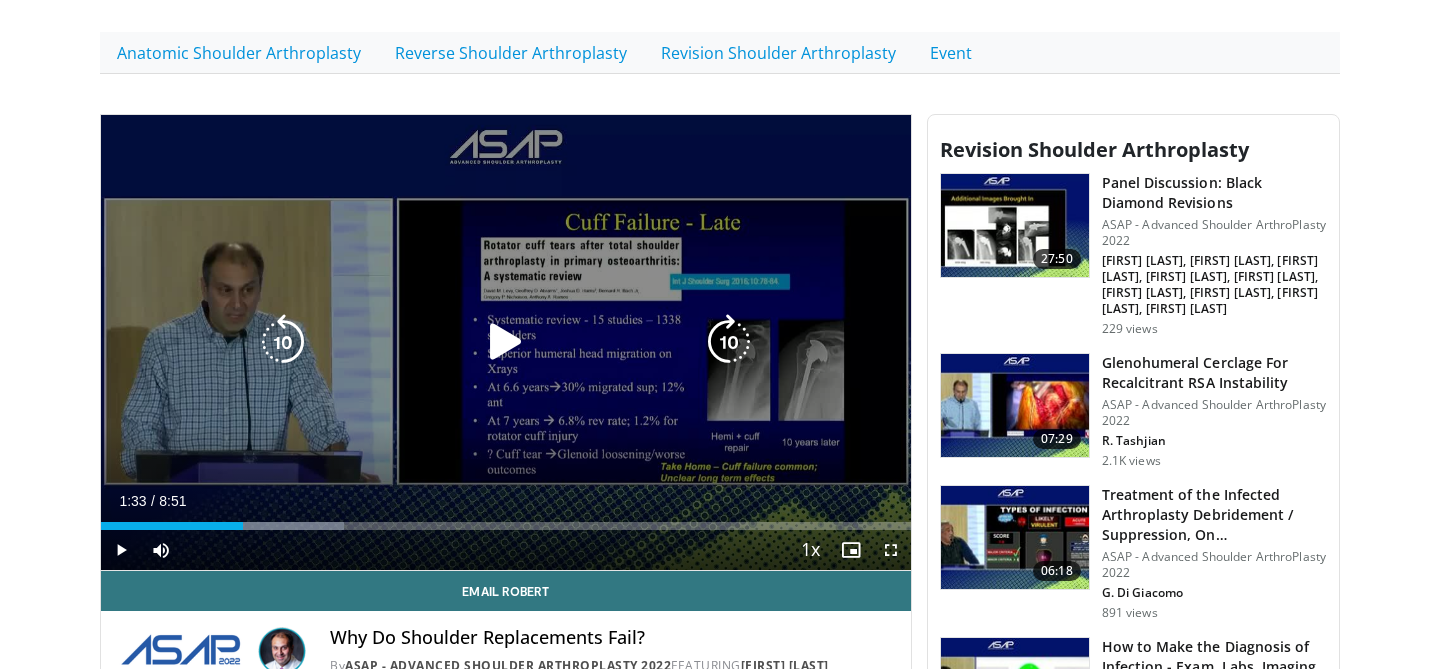 click at bounding box center [506, 342] 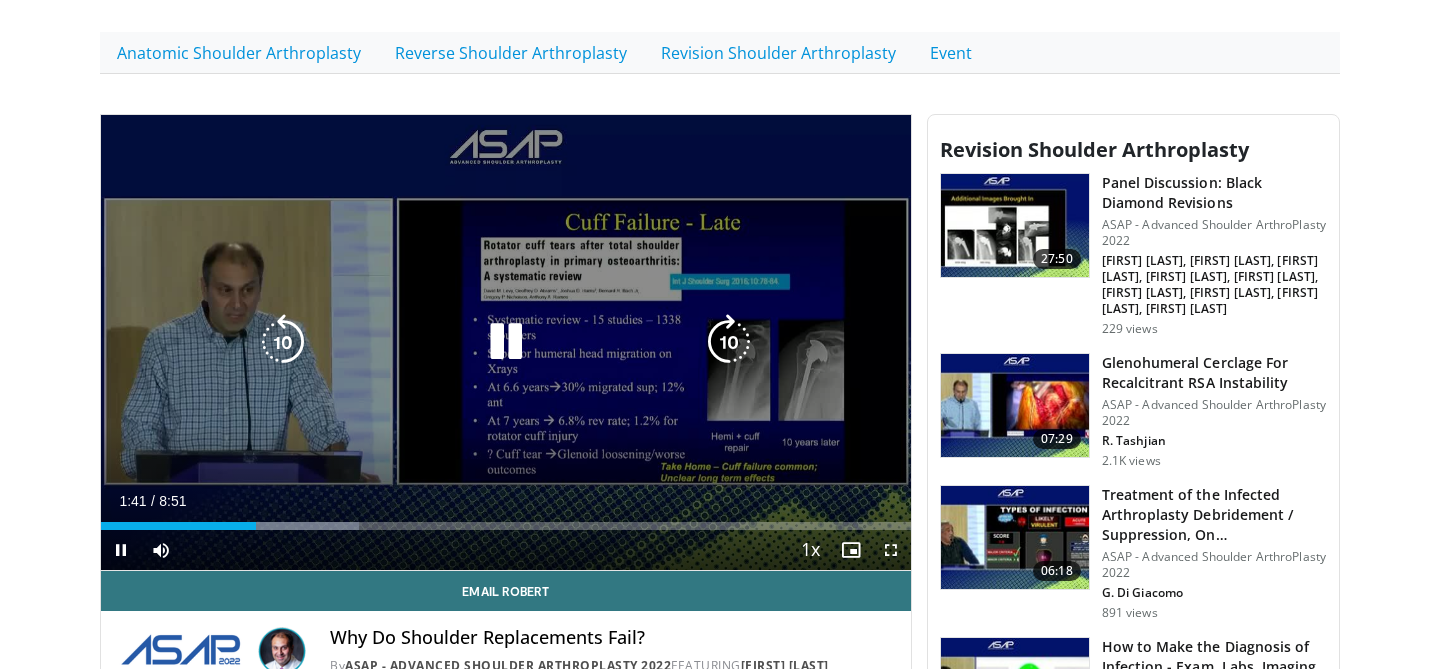click on "10 seconds
Tap to unmute" at bounding box center (506, 342) 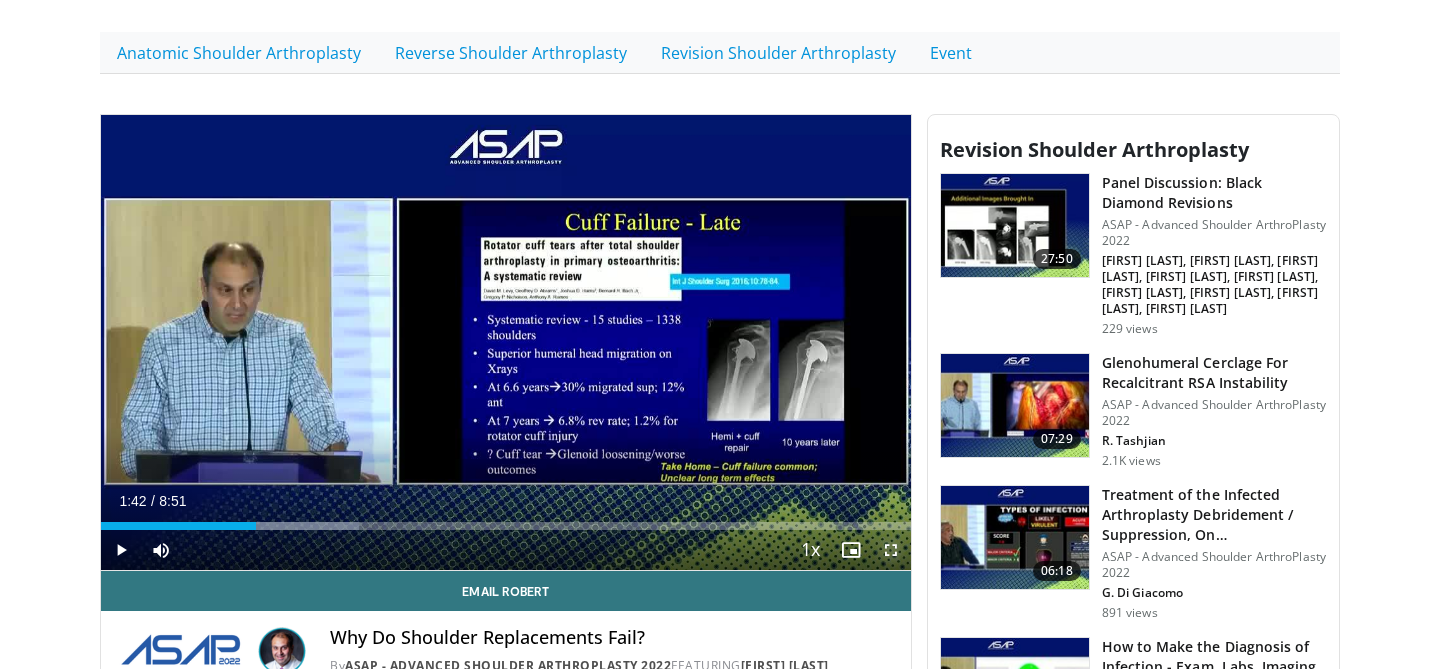 click at bounding box center (891, 550) 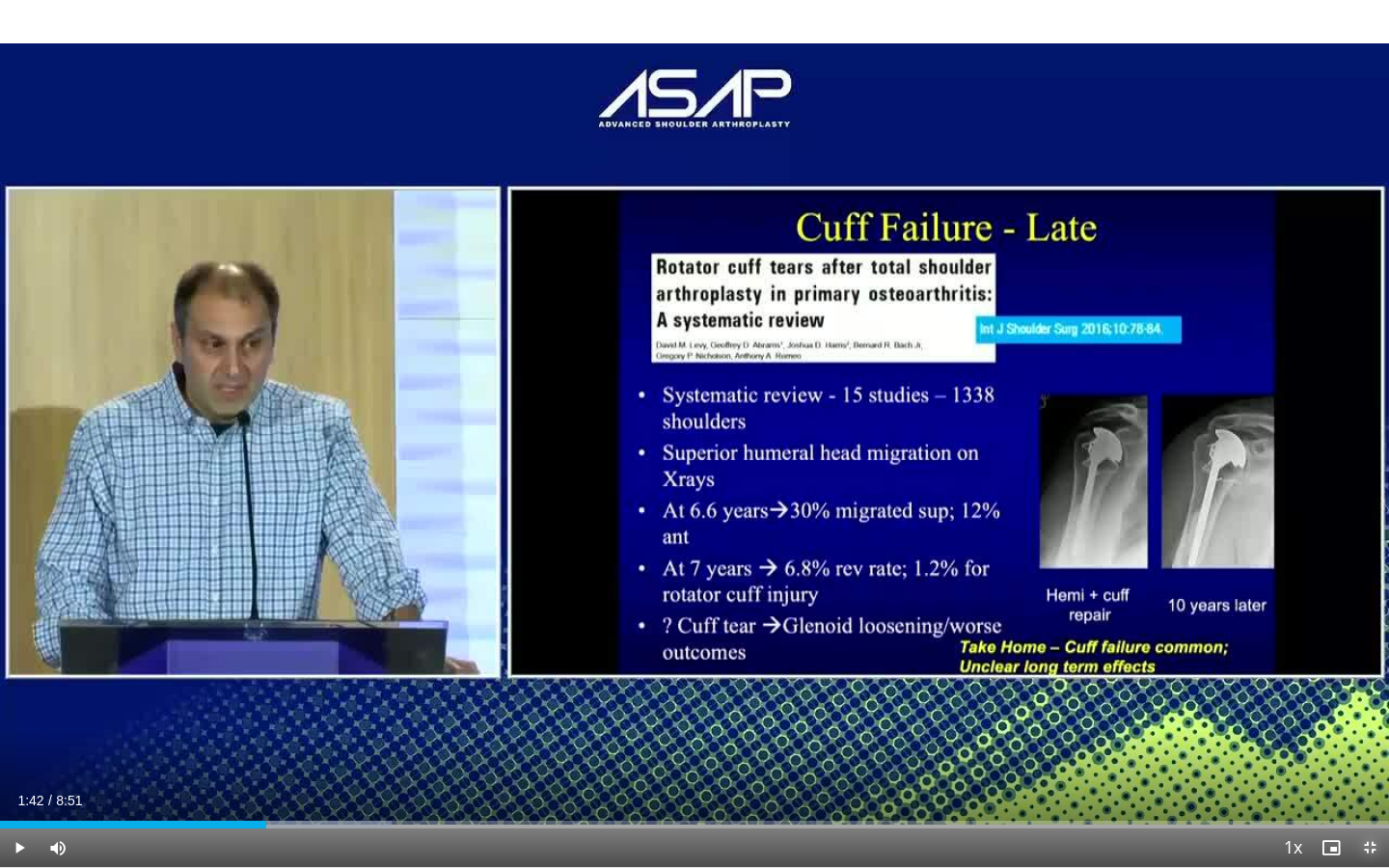 click at bounding box center [1370, 848] 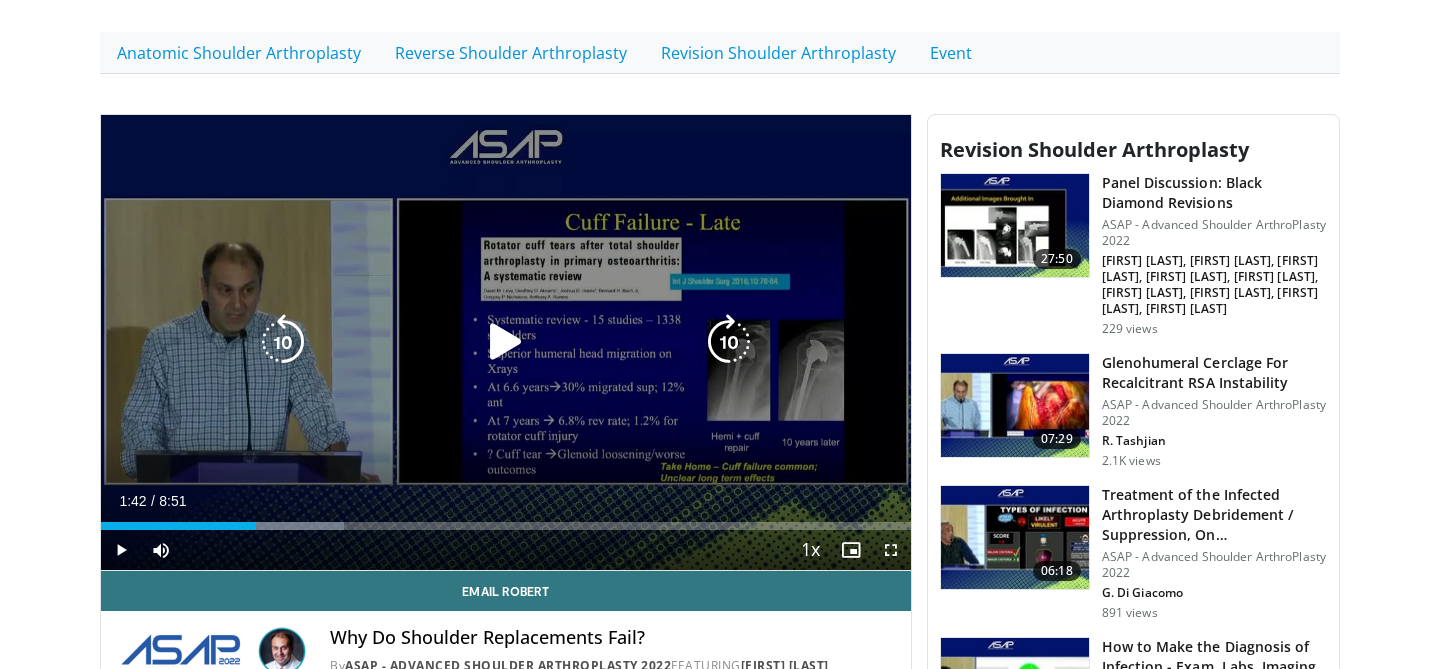 drag, startPoint x: 537, startPoint y: 238, endPoint x: 547, endPoint y: 235, distance: 10.440307 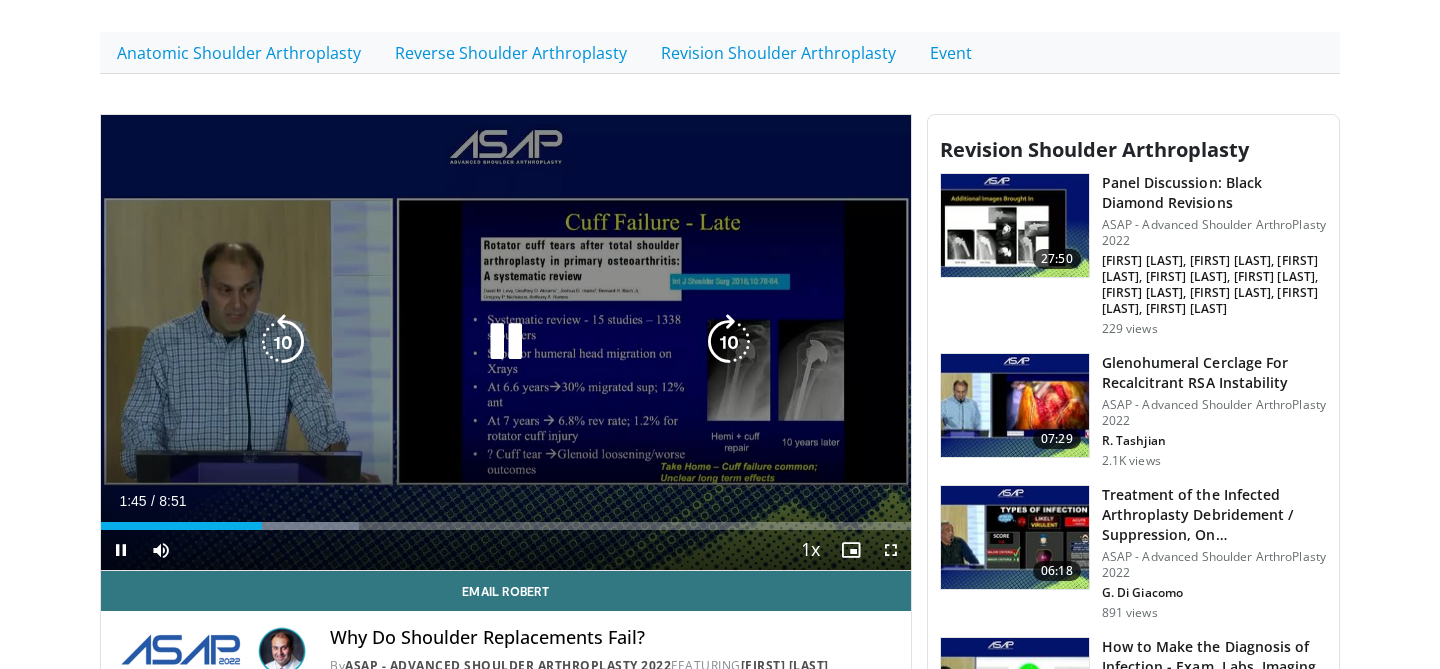 click on "10 seconds
Tap to unmute" at bounding box center [506, 342] 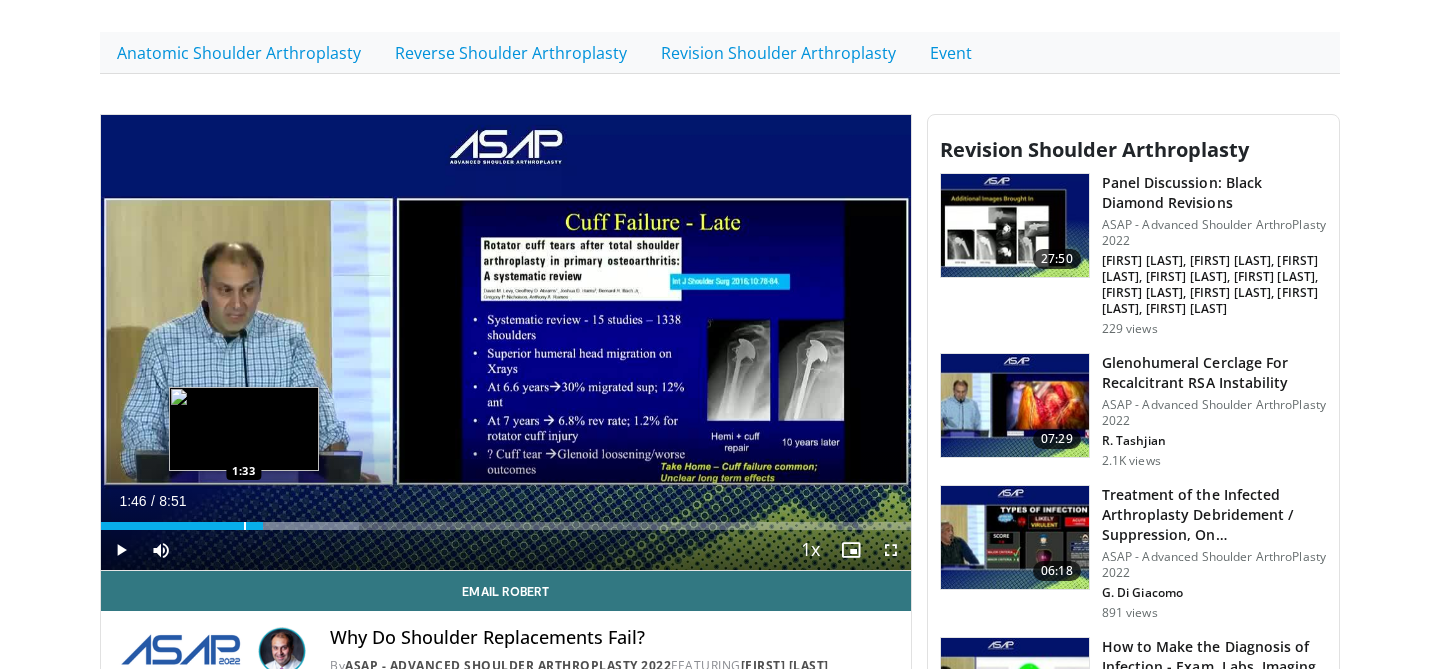 click at bounding box center [245, 526] 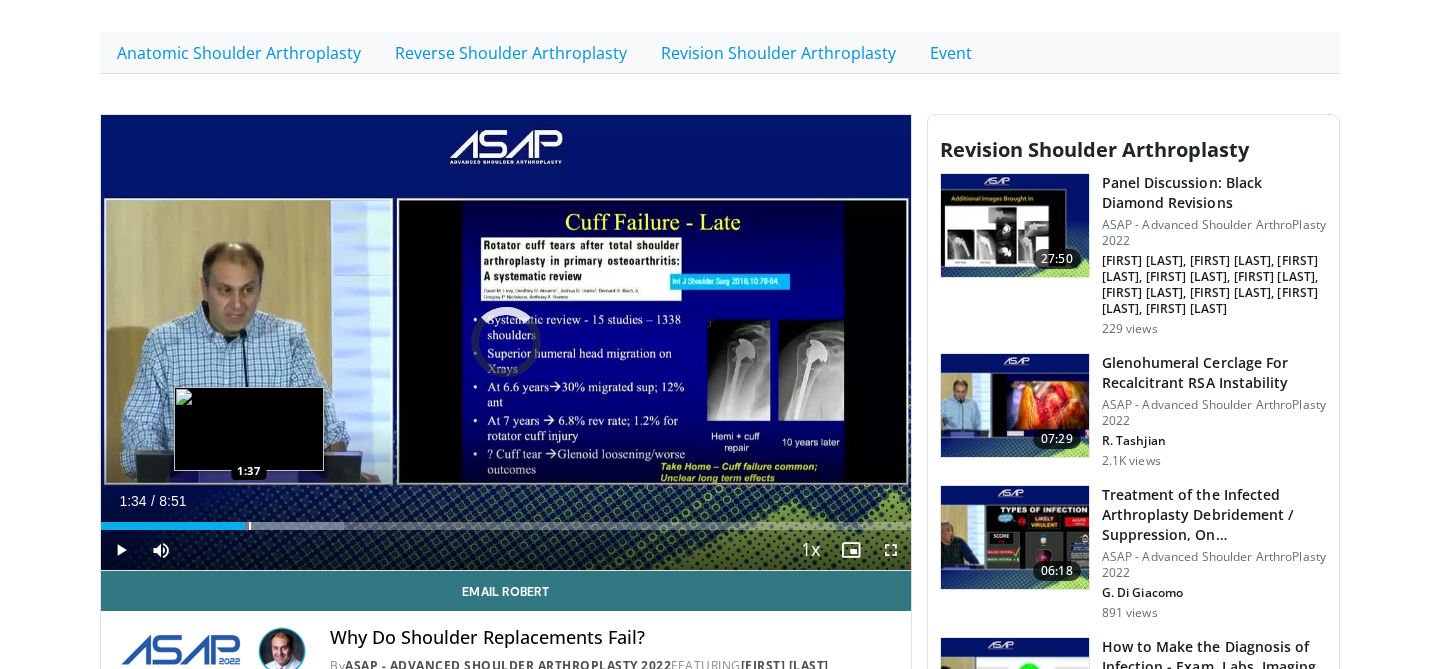 click at bounding box center [250, 526] 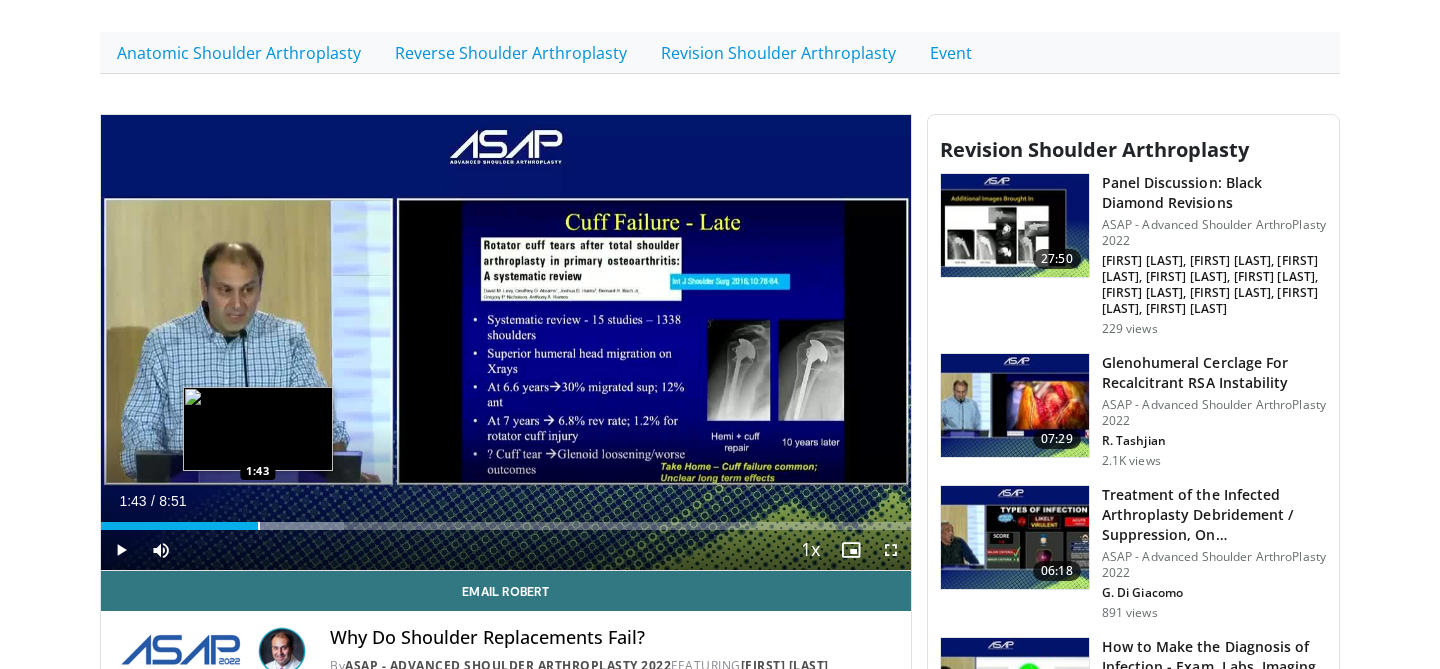 click at bounding box center [259, 526] 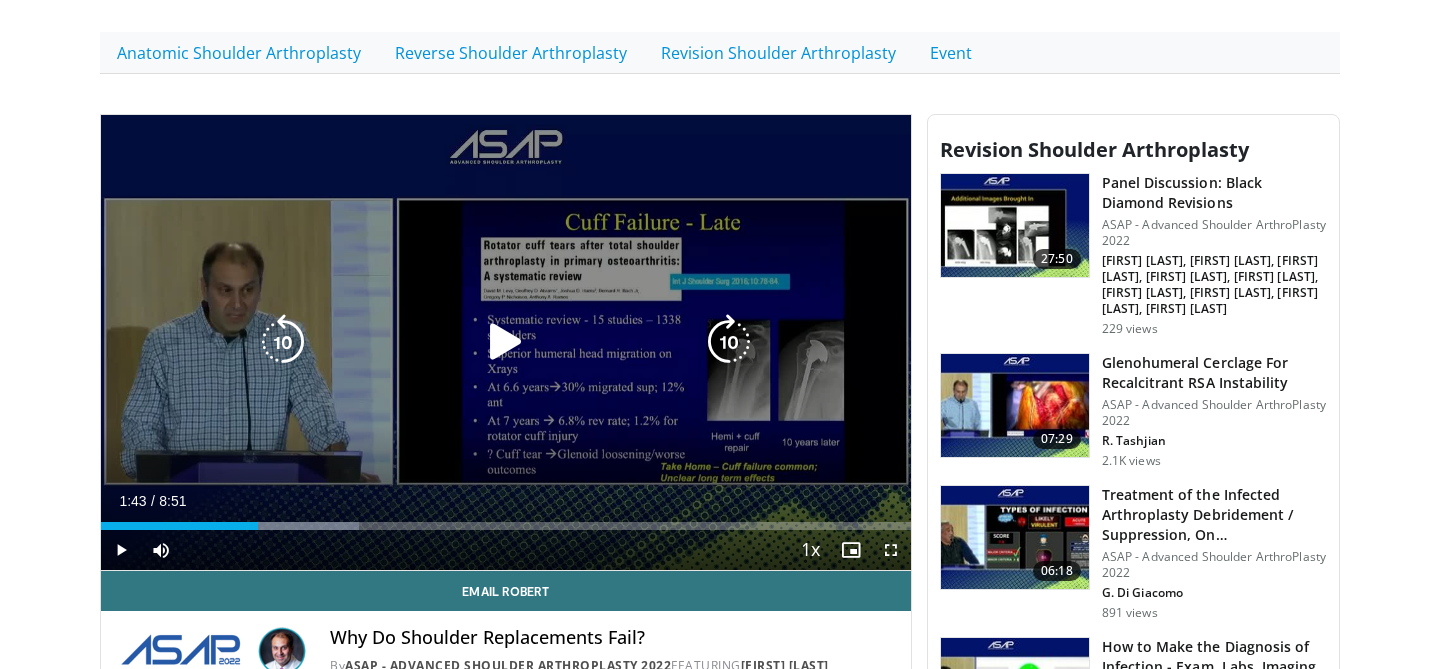 click on "10 seconds
Tap to unmute" at bounding box center (506, 342) 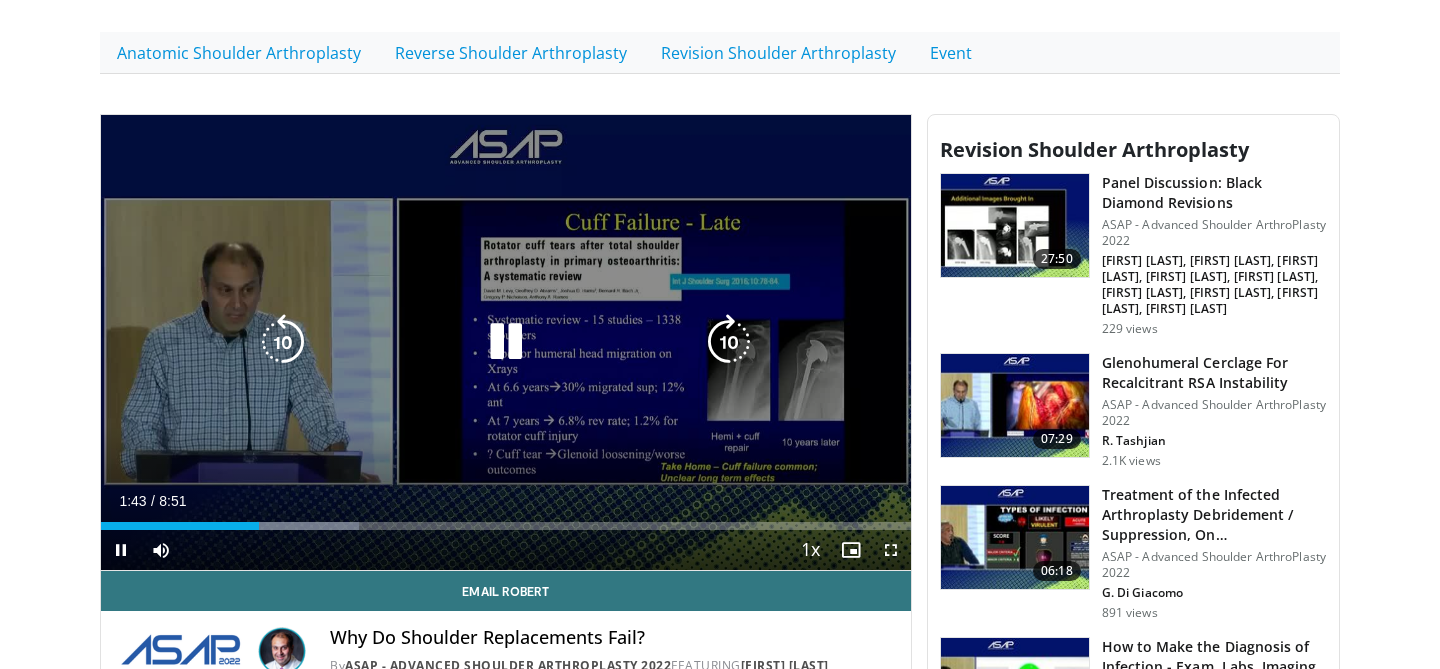 click on "10 seconds
Tap to unmute" at bounding box center [506, 342] 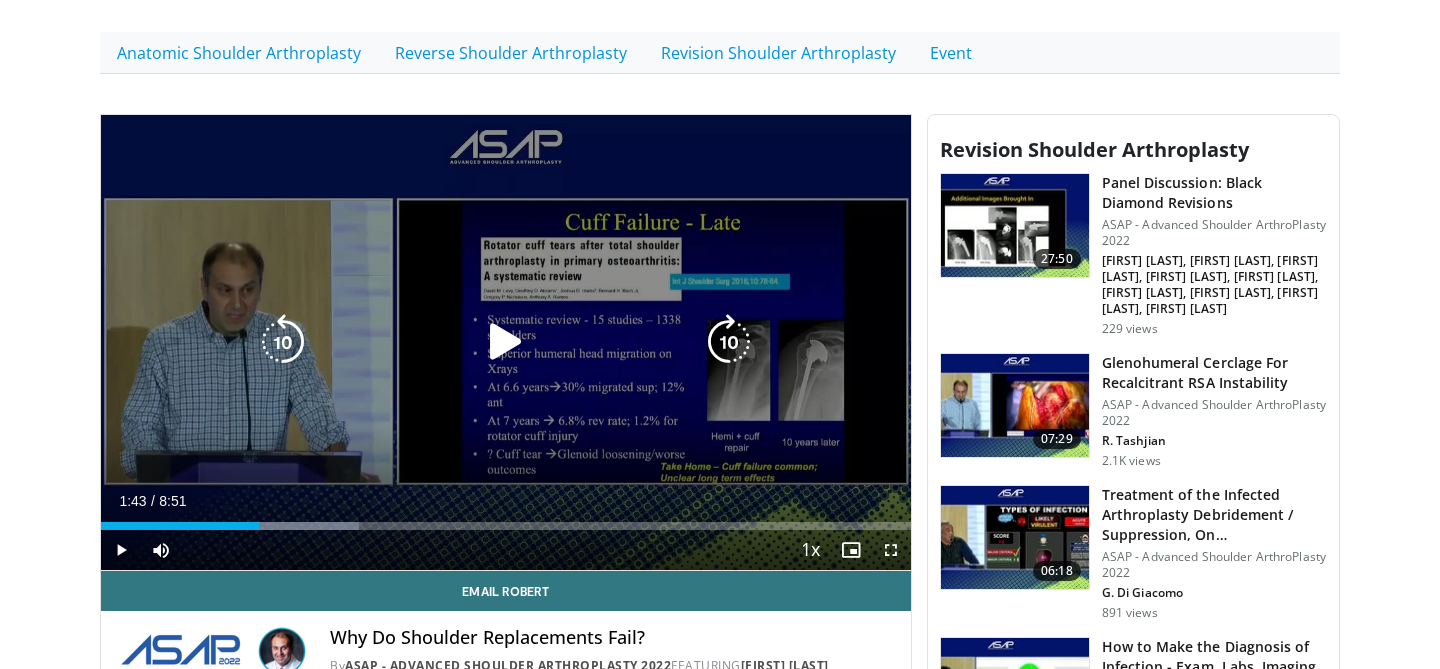 click on "10 seconds
Tap to unmute" at bounding box center (506, 342) 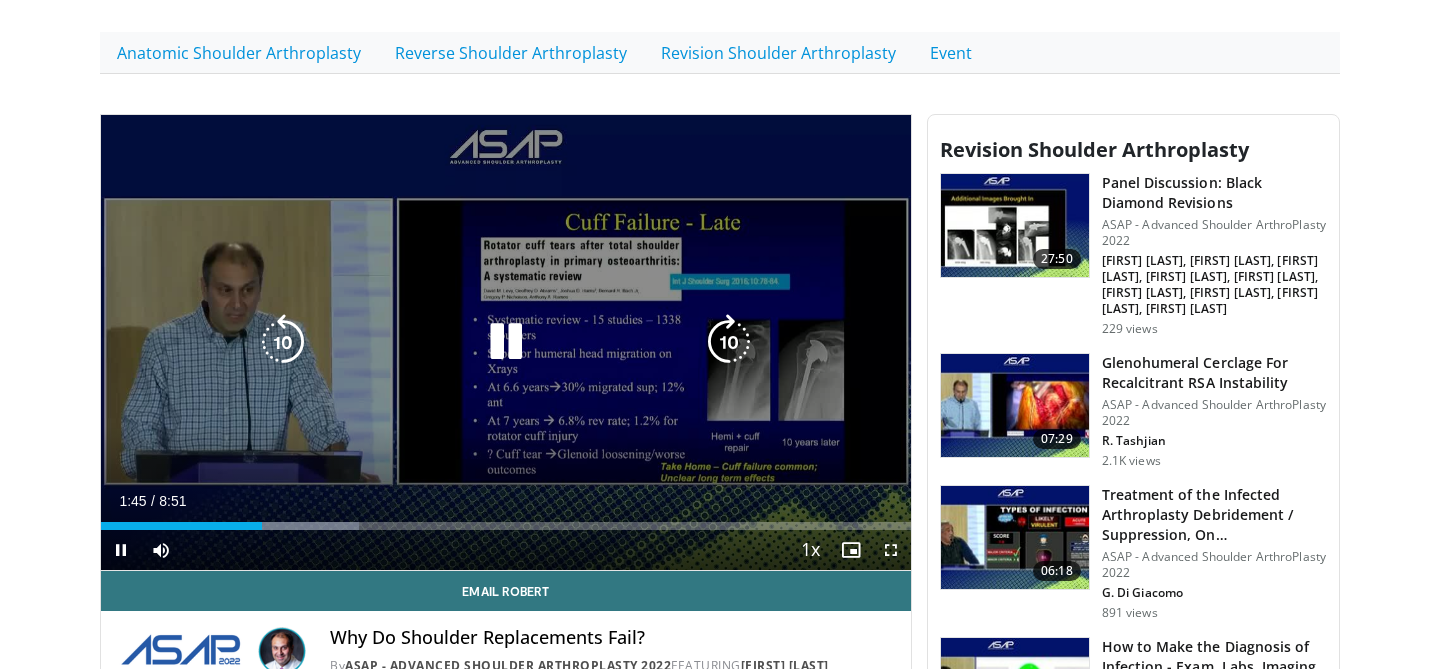 click on "10 seconds
Tap to unmute" at bounding box center [506, 342] 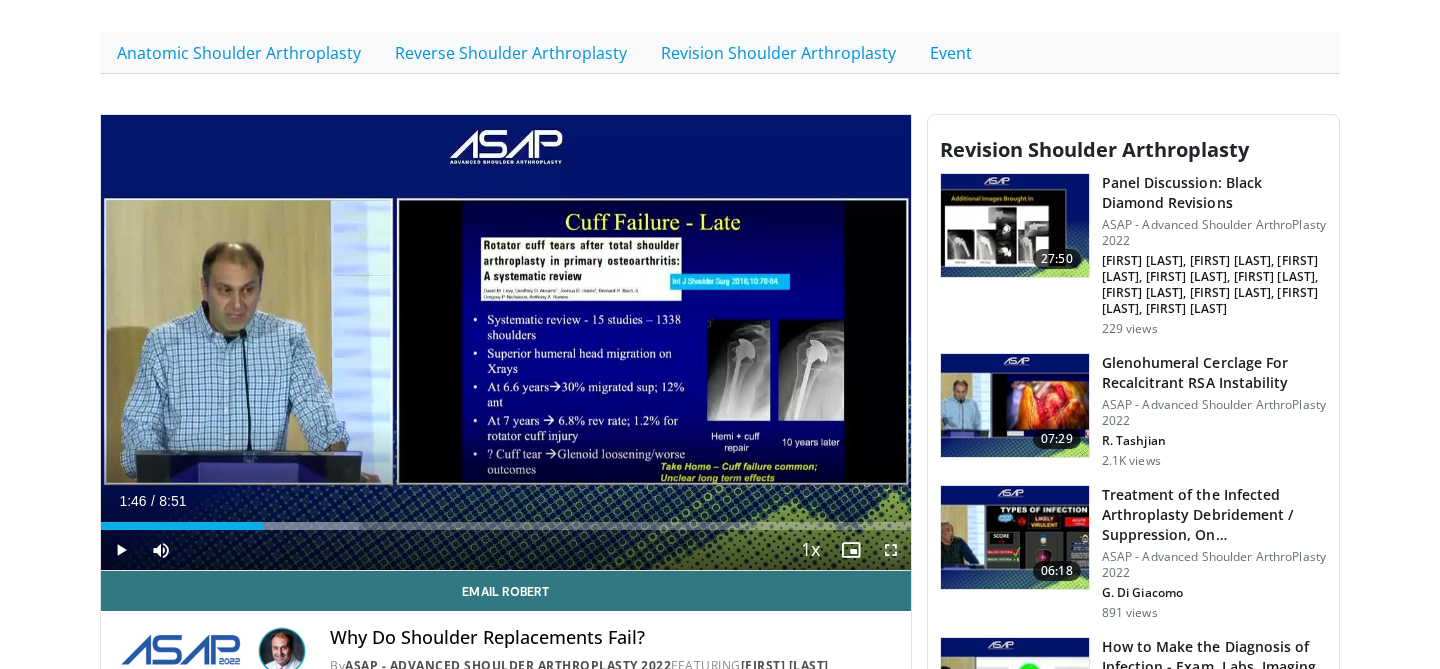 click at bounding box center [891, 550] 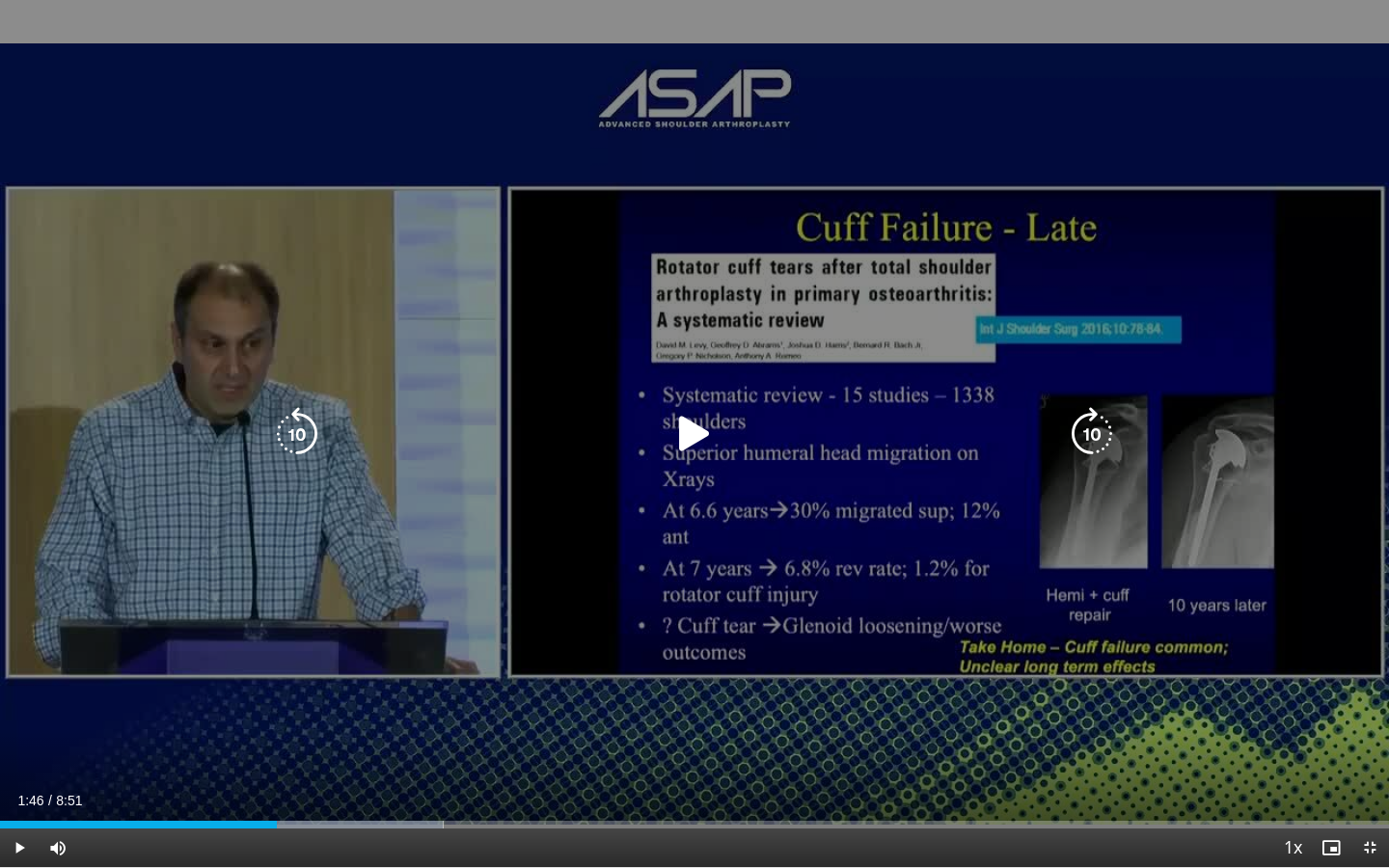 click on "10 seconds
Tap to unmute" at bounding box center [694, 433] 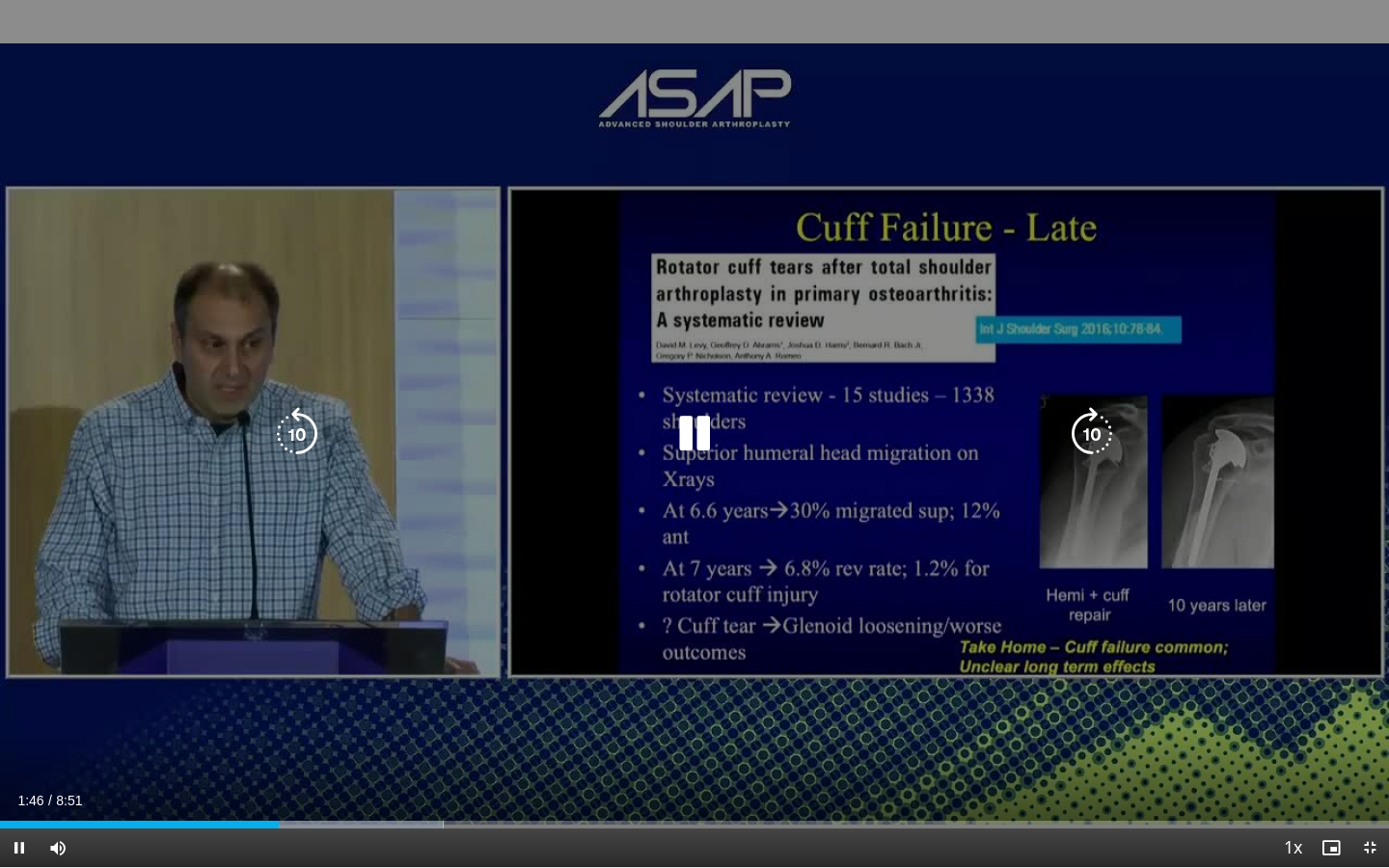 click on "10 seconds
Tap to unmute" at bounding box center (694, 433) 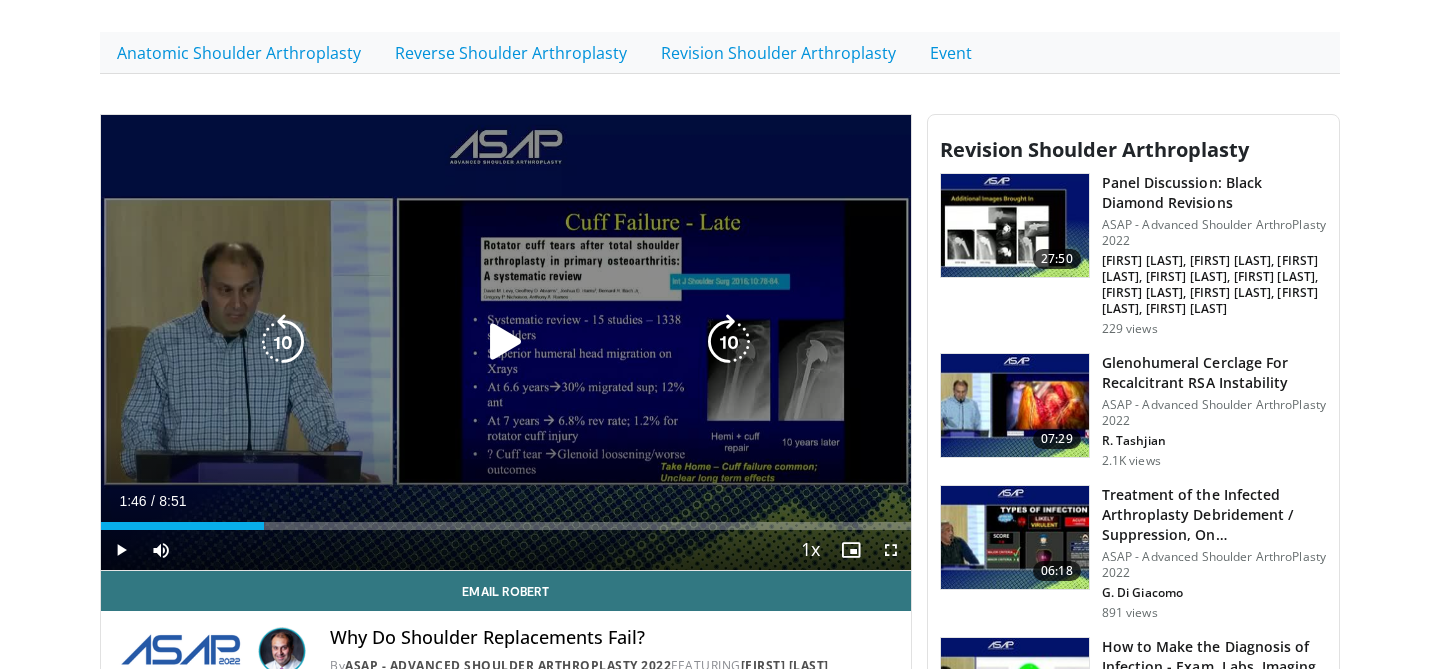 click on "10 seconds
Tap to unmute" at bounding box center (506, 342) 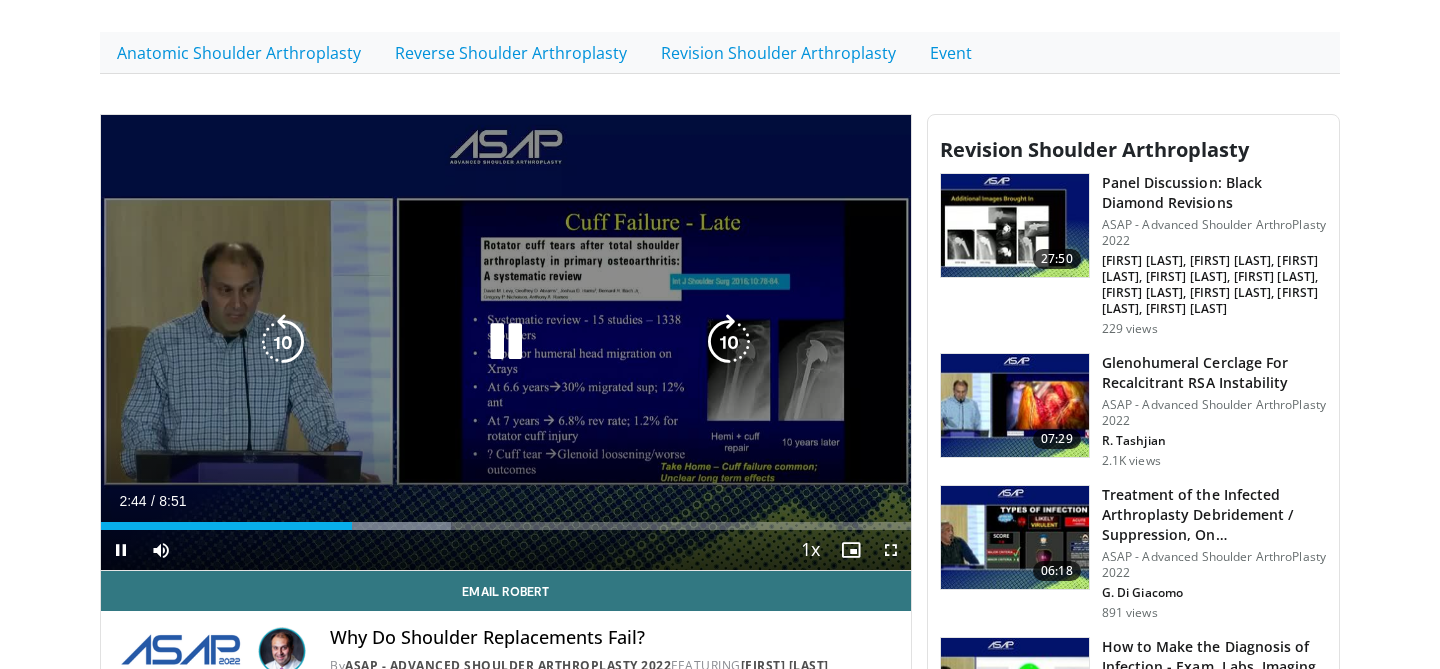 click at bounding box center [506, 342] 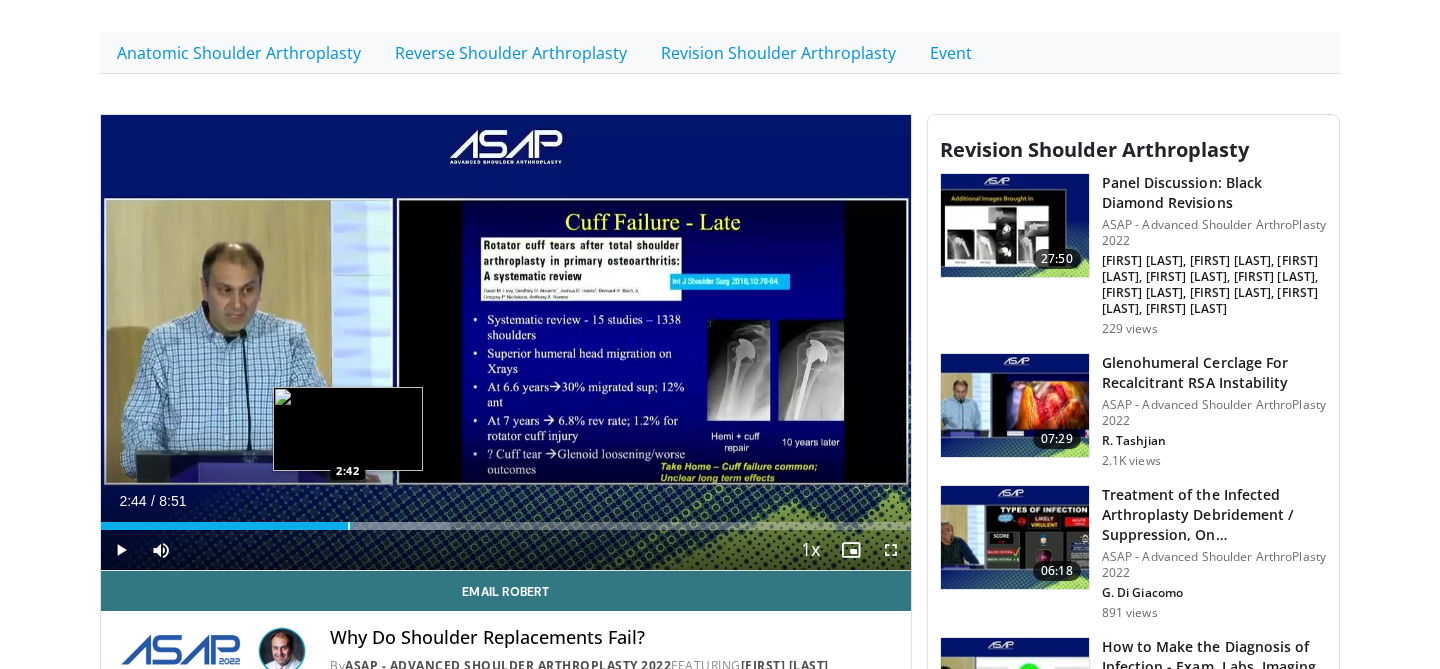 click at bounding box center (349, 526) 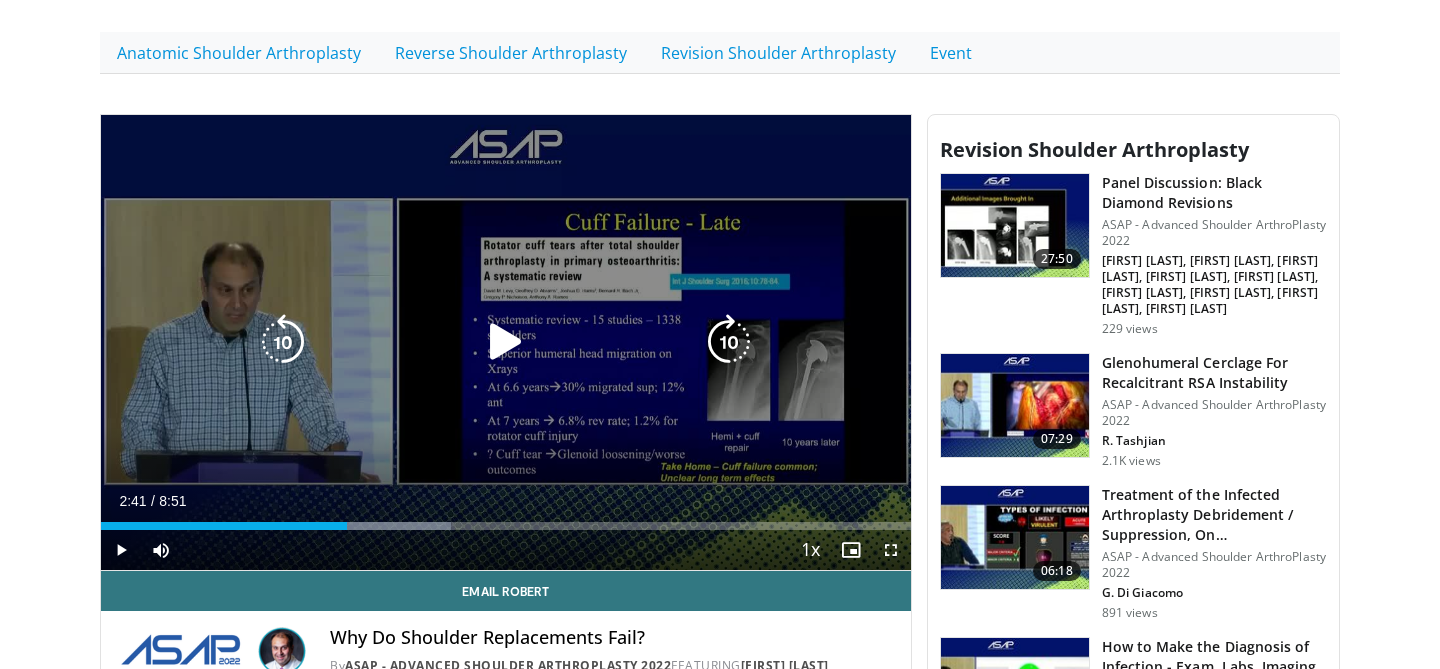 click at bounding box center (506, 342) 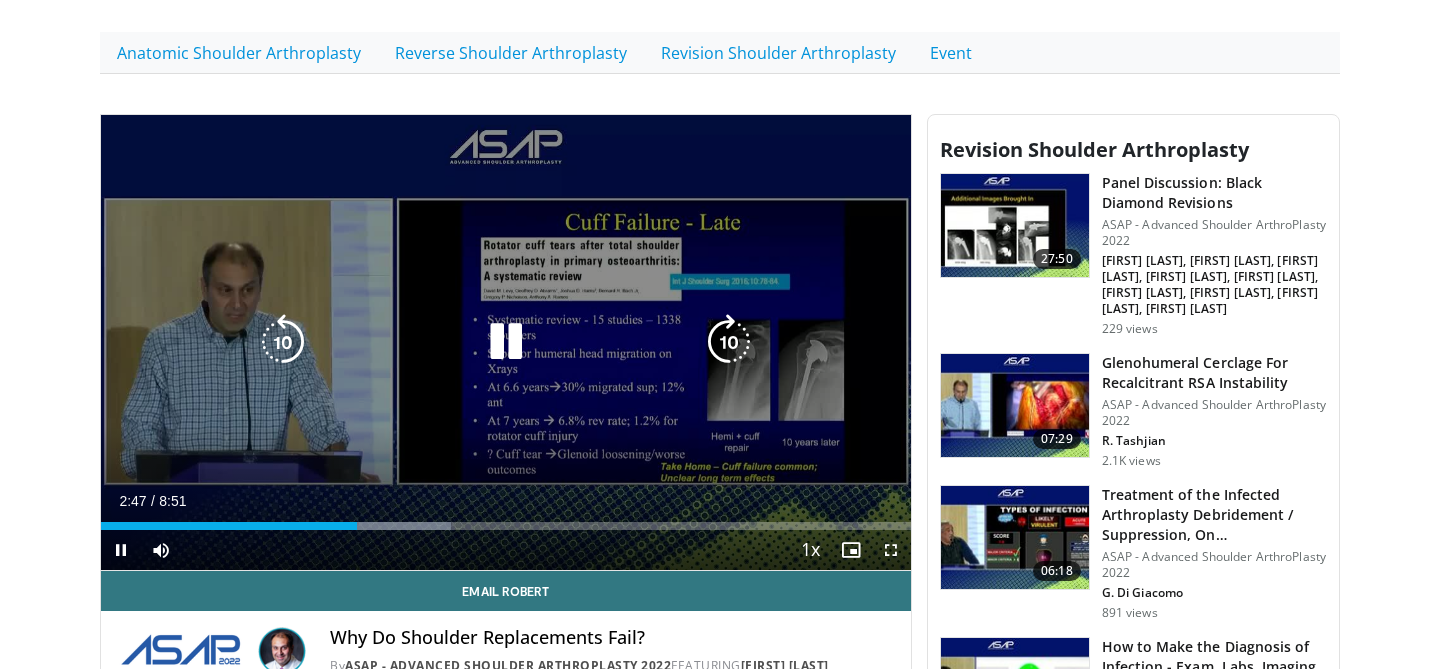 click at bounding box center [506, 342] 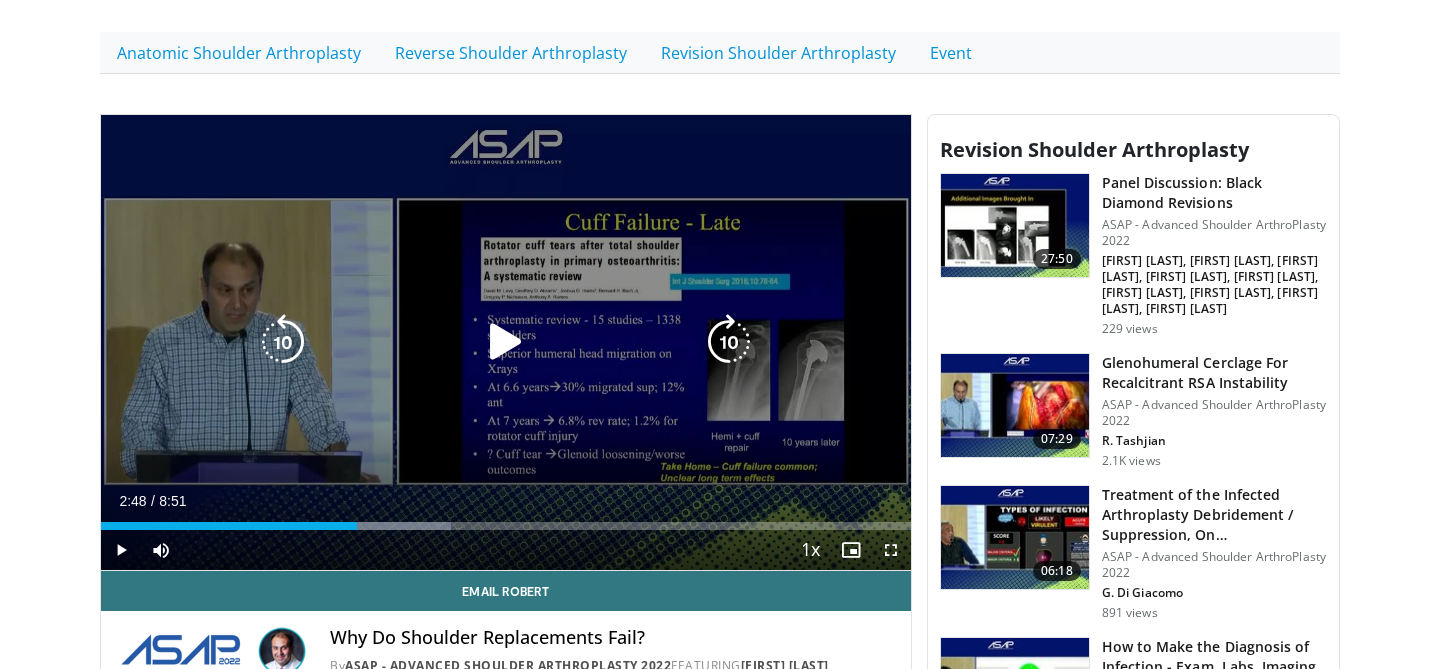 click at bounding box center [506, 342] 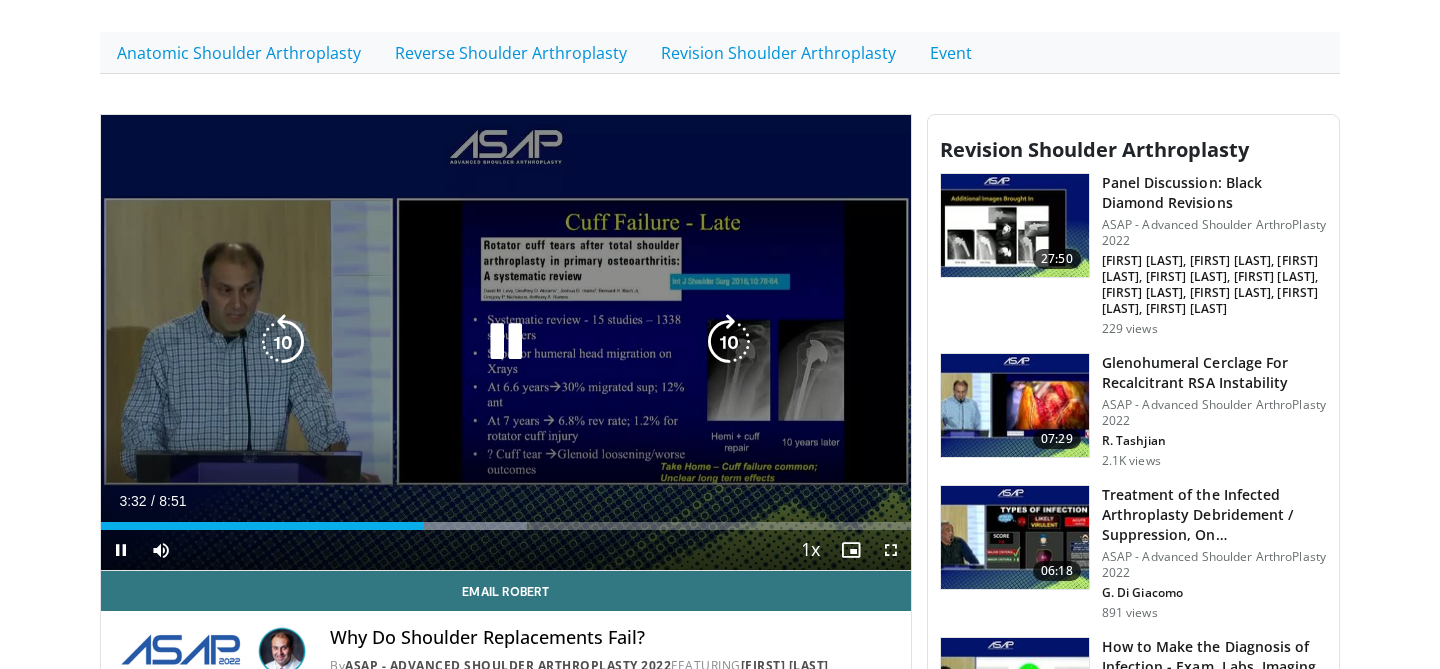 click on "10 seconds
Tap to unmute" at bounding box center [506, 342] 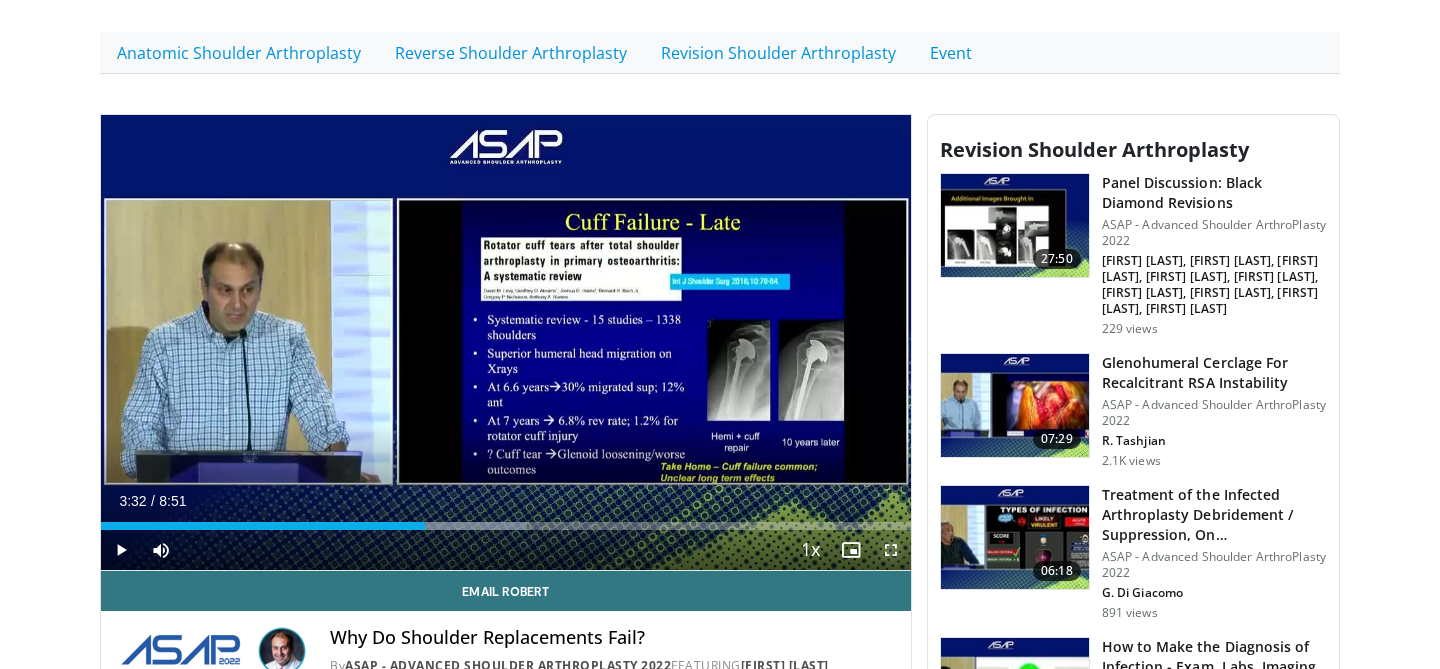 click at bounding box center (891, 550) 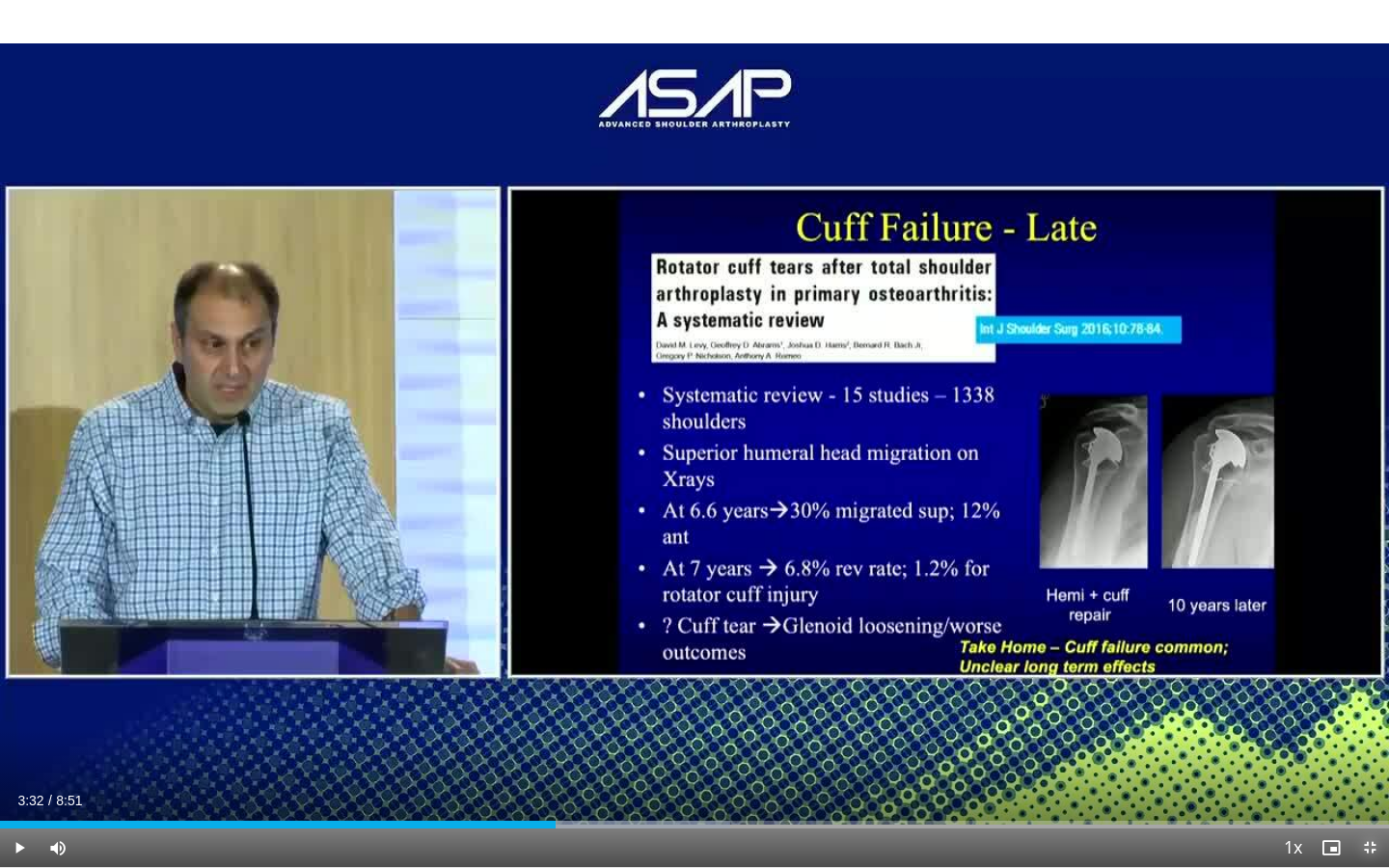 click at bounding box center (1370, 848) 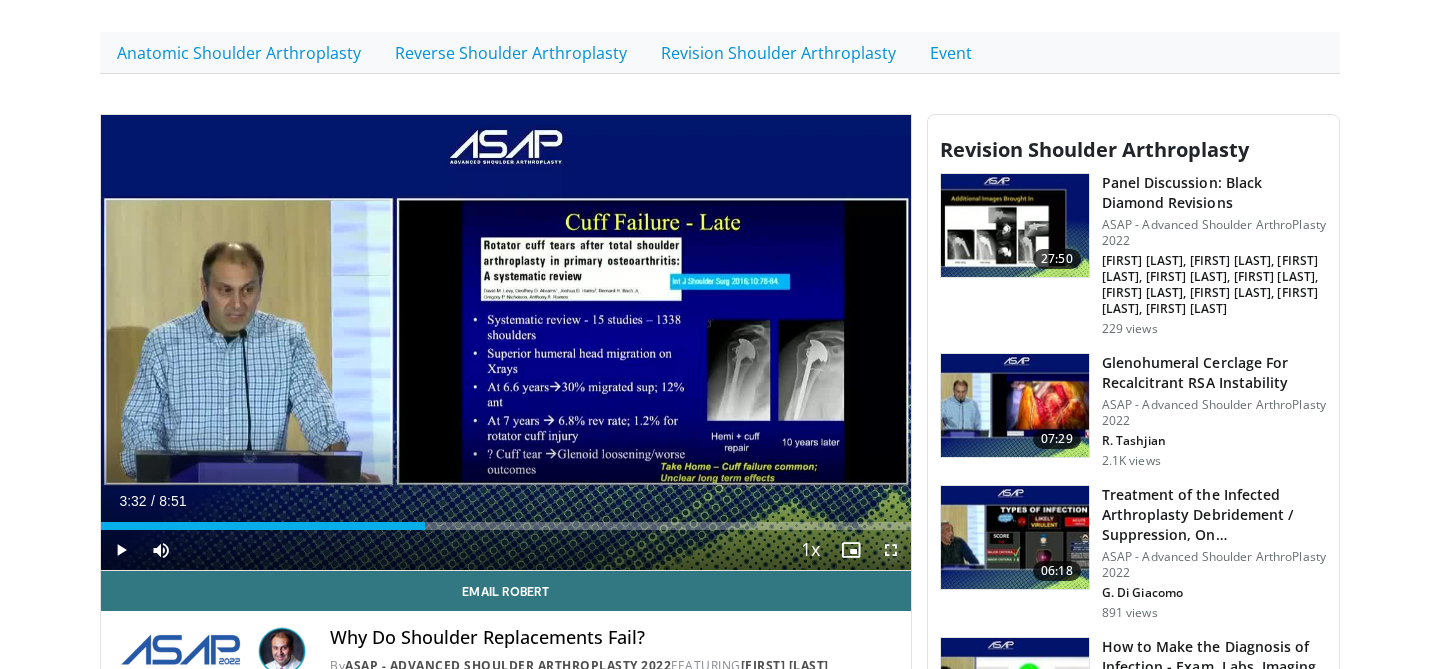 click at bounding box center [891, 550] 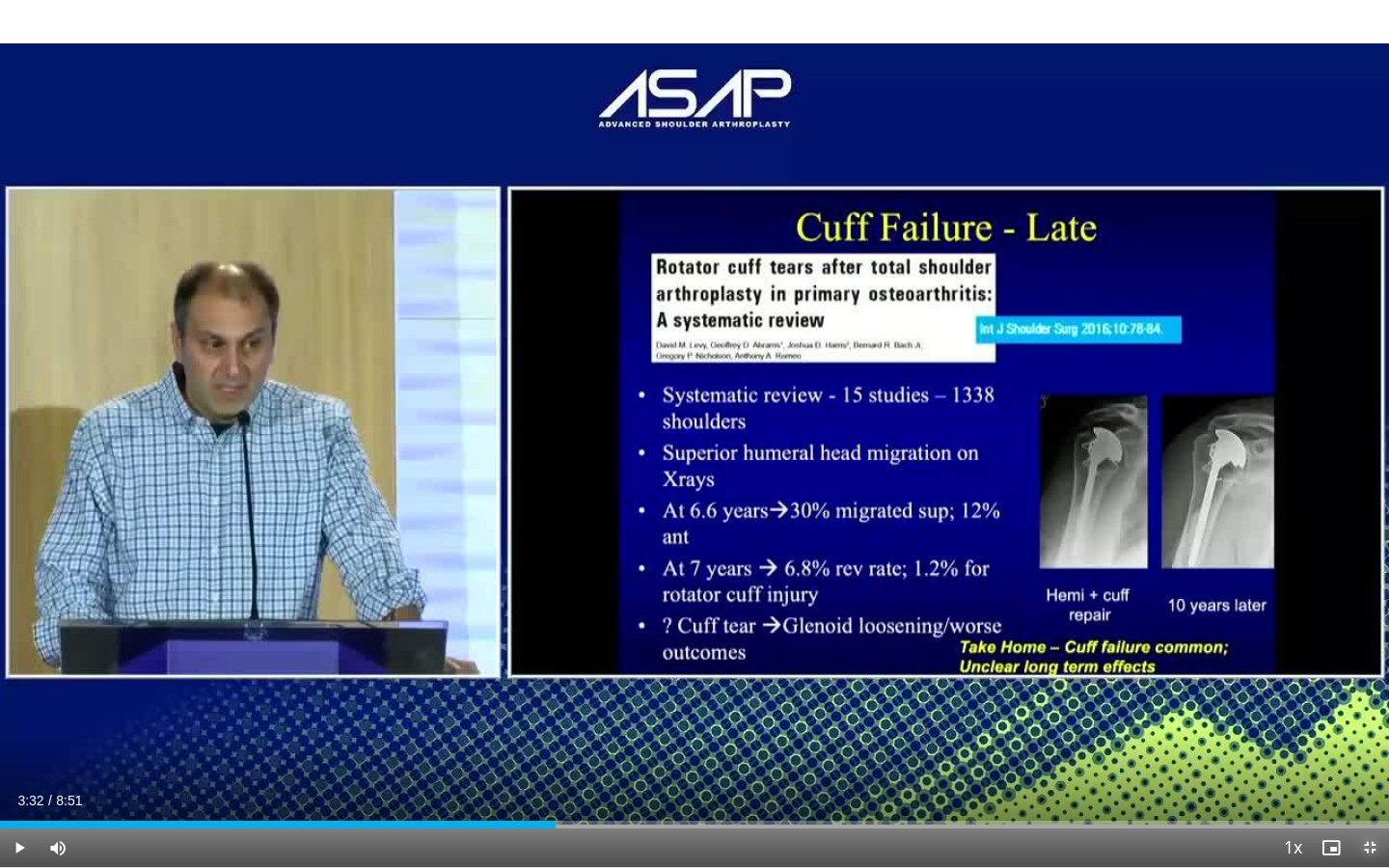 click at bounding box center (1370, 848) 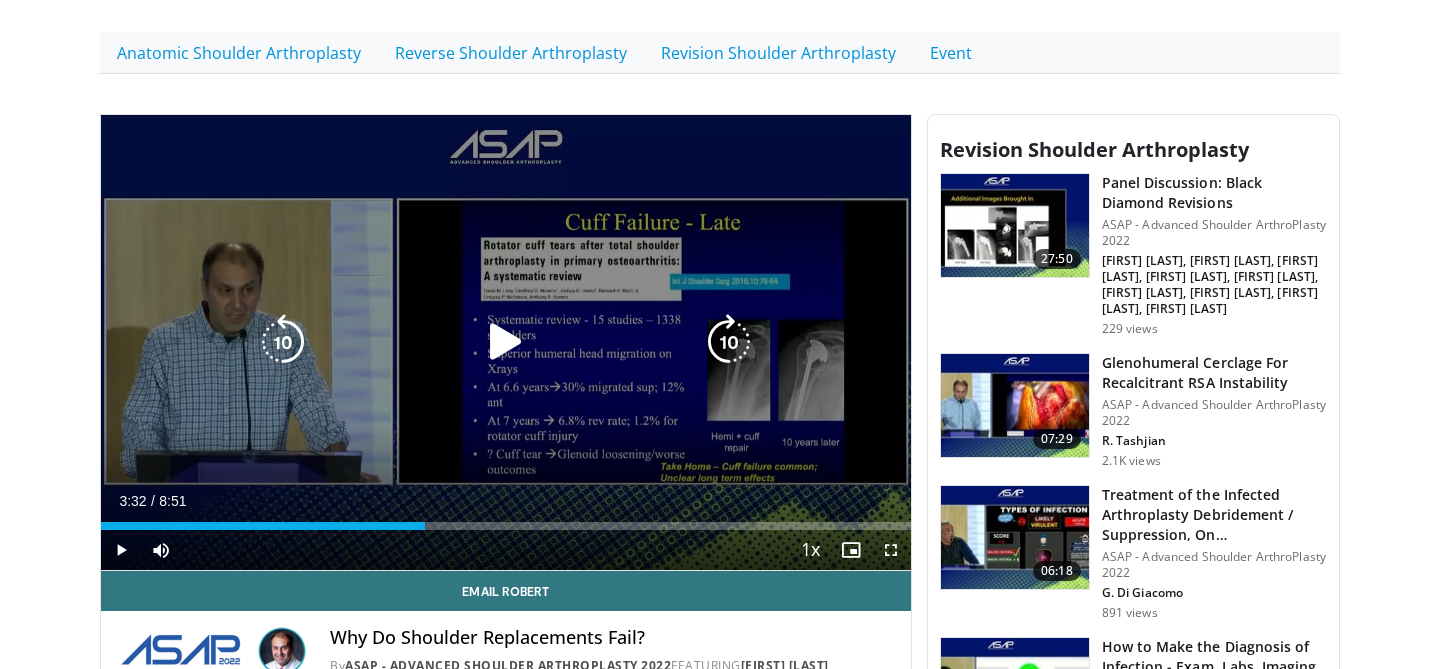 click at bounding box center (506, 342) 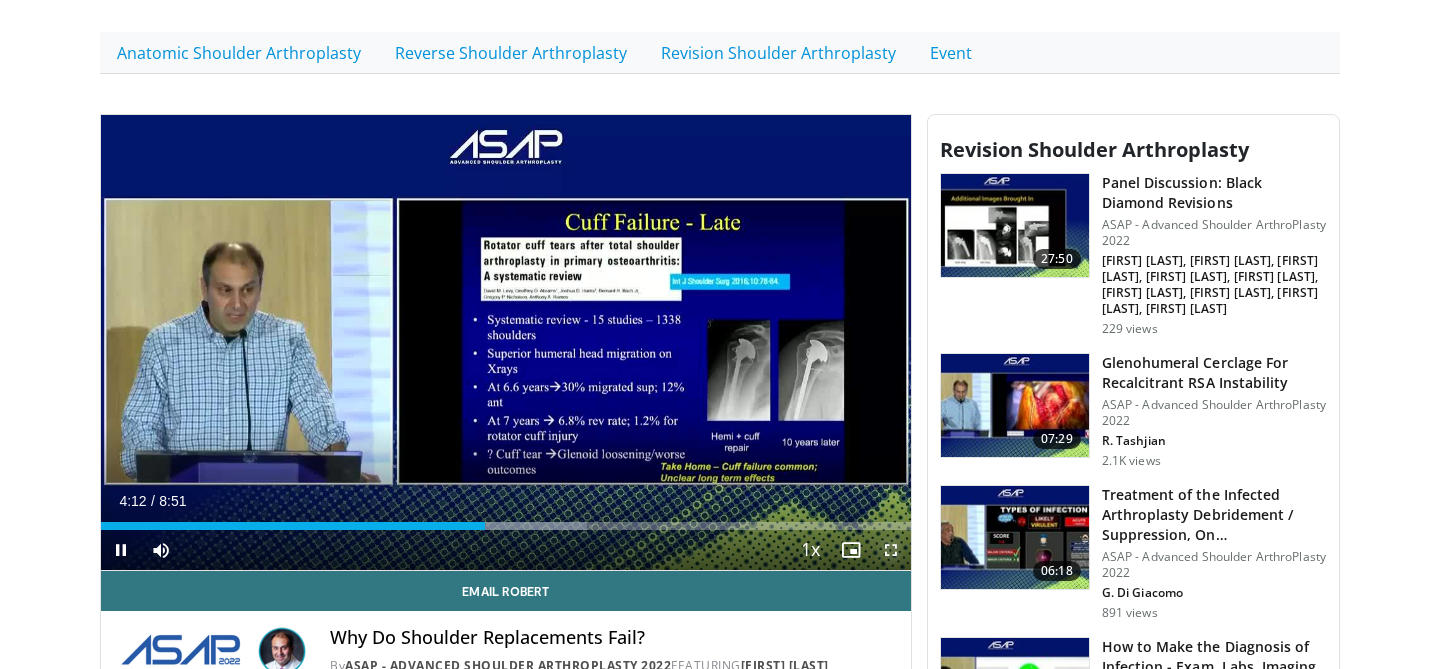 click at bounding box center [891, 550] 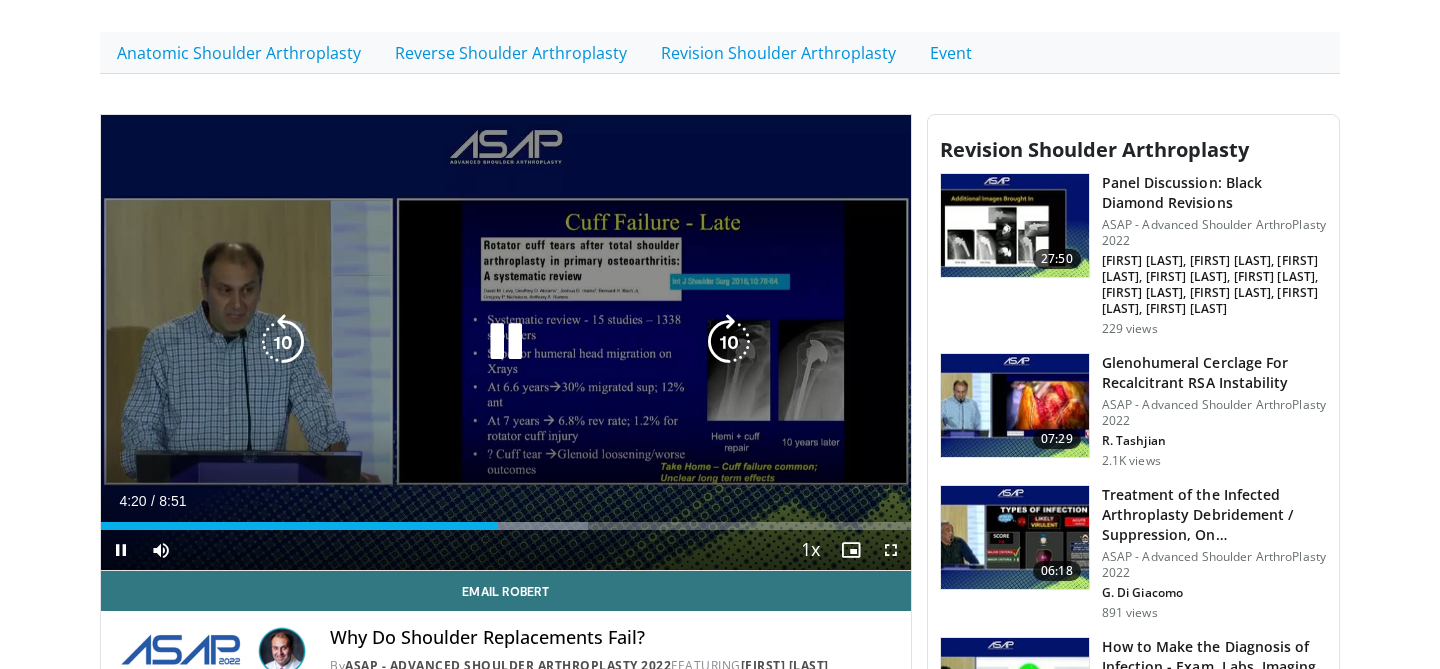 click on "10 seconds
Tap to unmute" at bounding box center [506, 342] 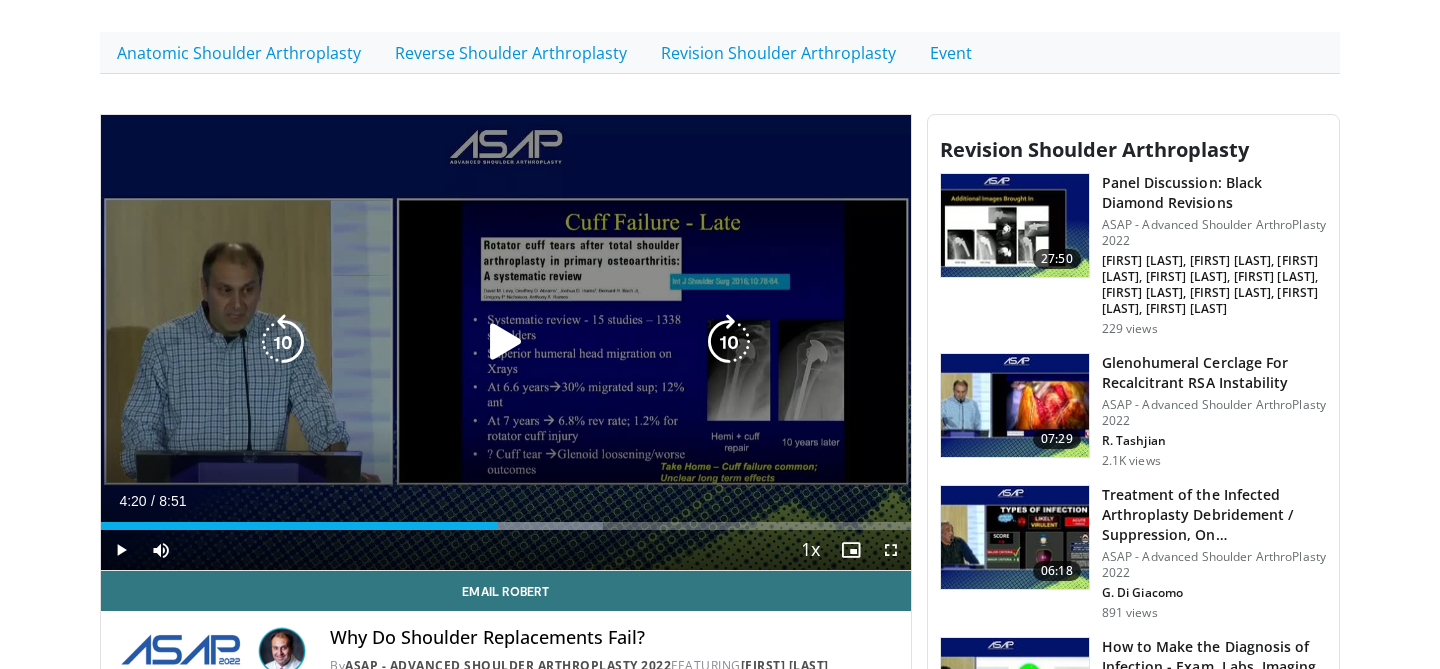 click on "10 seconds
Tap to unmute" at bounding box center [506, 342] 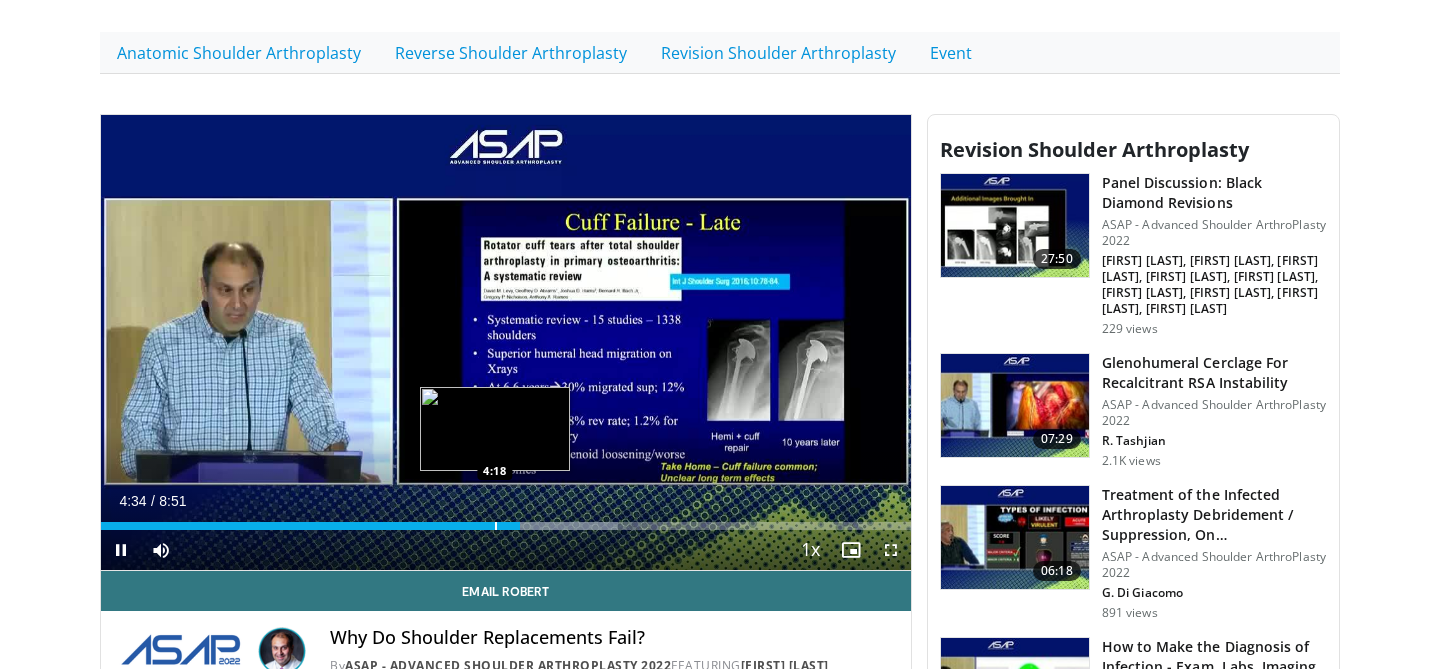 click at bounding box center (496, 526) 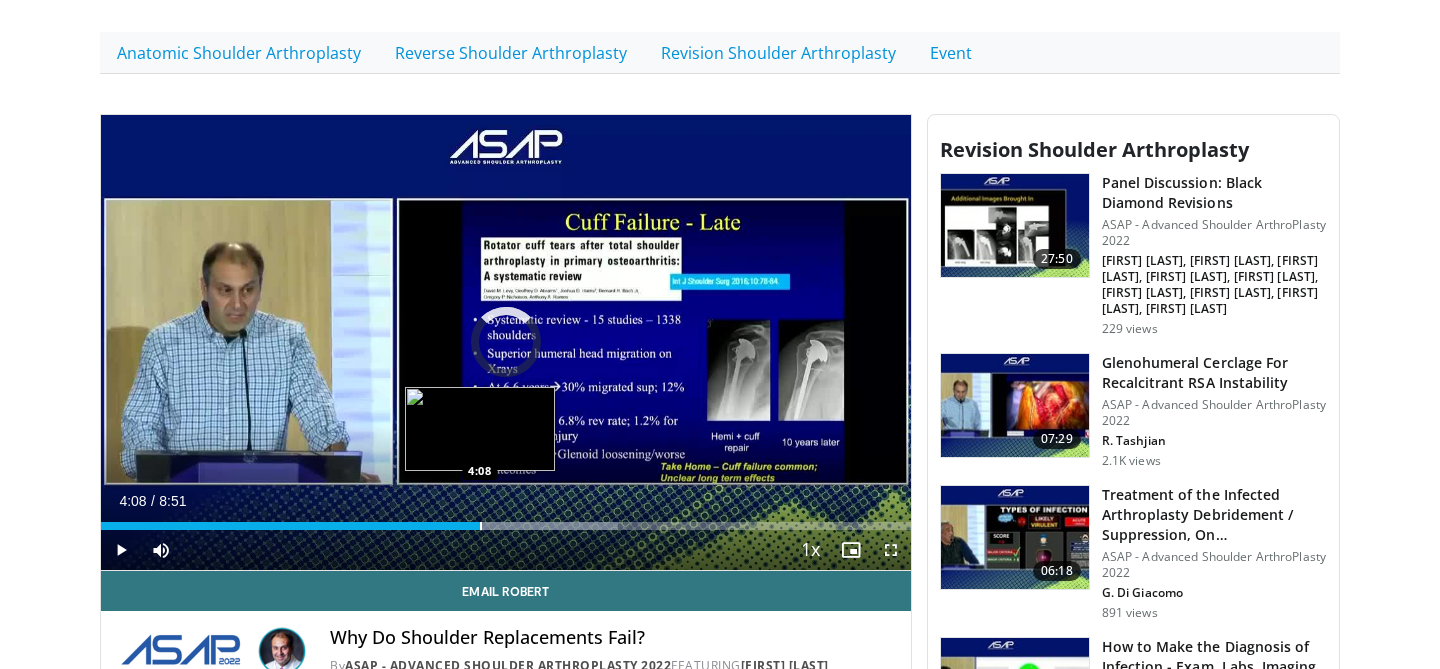 click at bounding box center (481, 526) 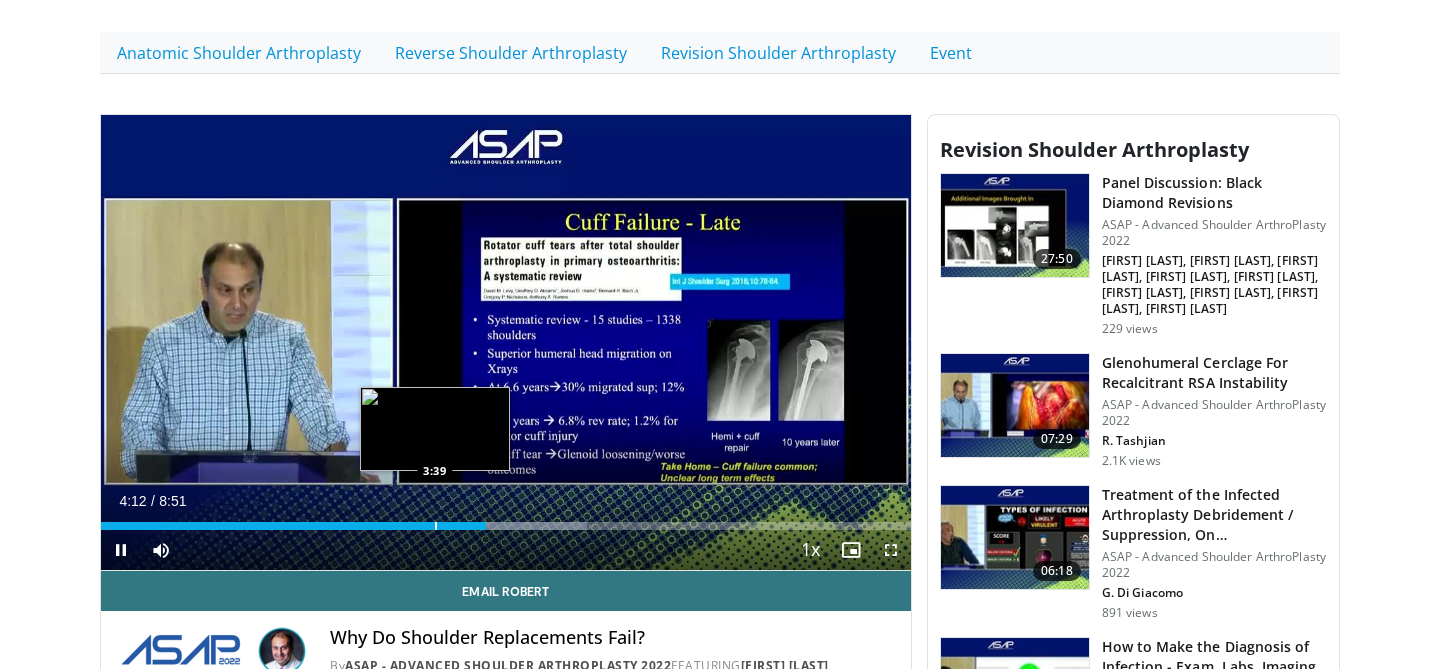 click on "Loaded :  60.08% 4:12 3:39" at bounding box center (506, 520) 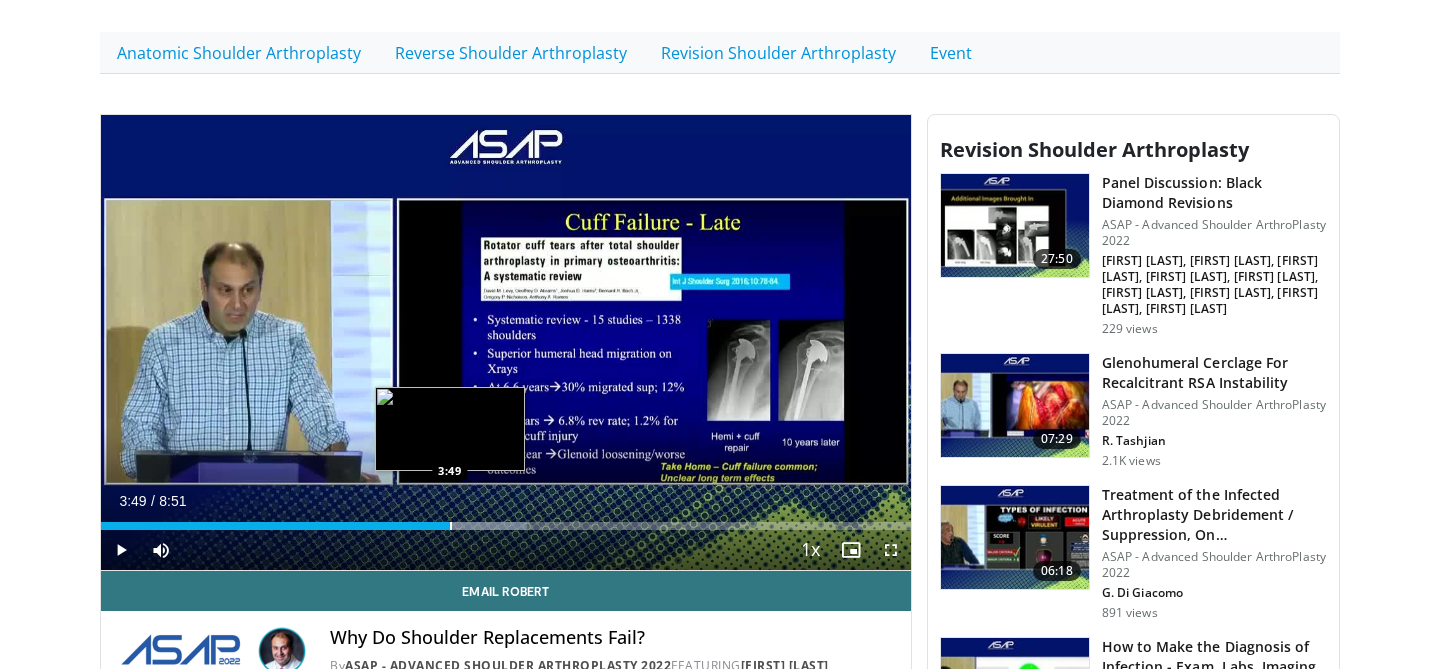 click at bounding box center [451, 526] 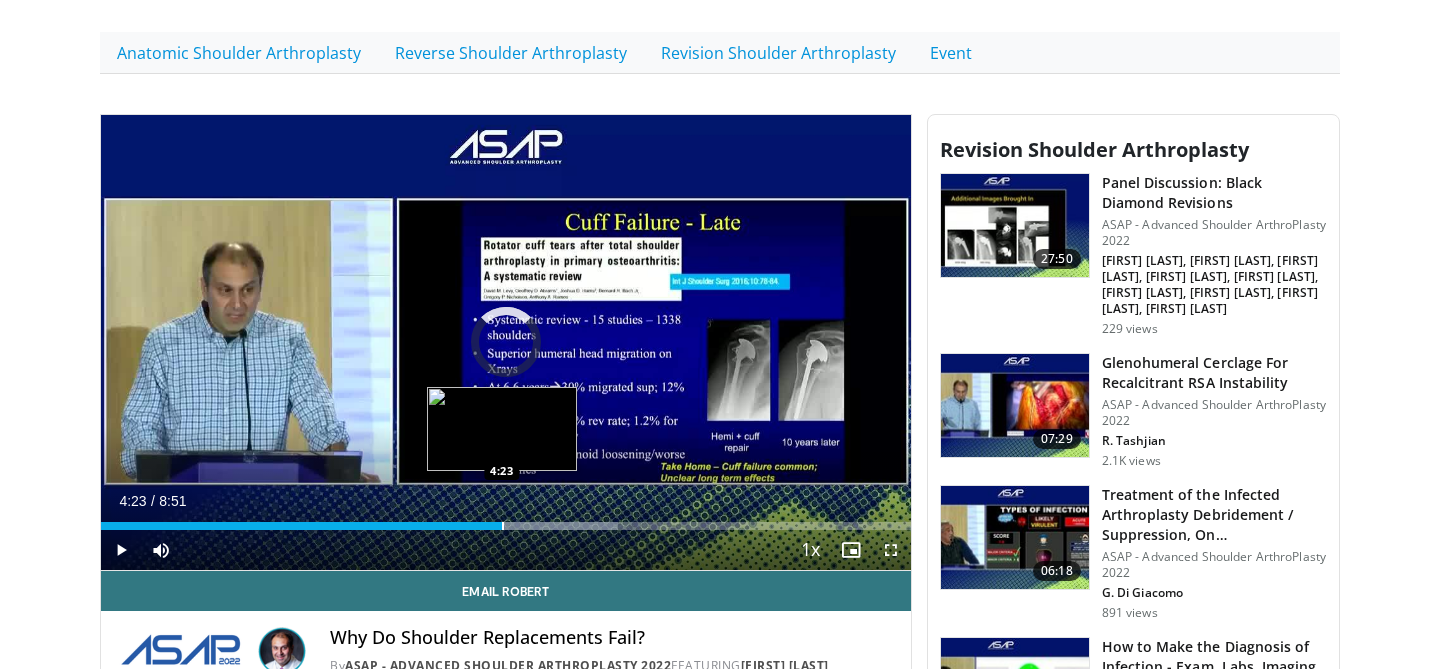 click at bounding box center (503, 526) 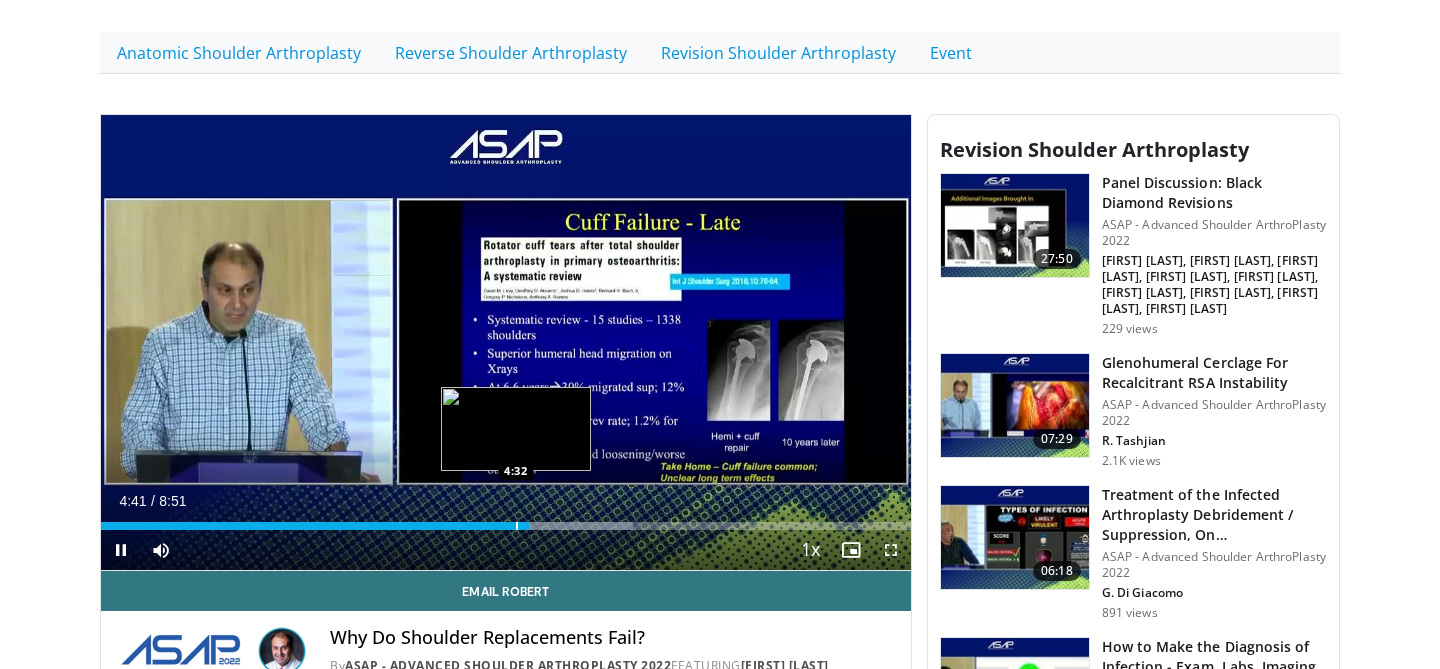 click at bounding box center (517, 526) 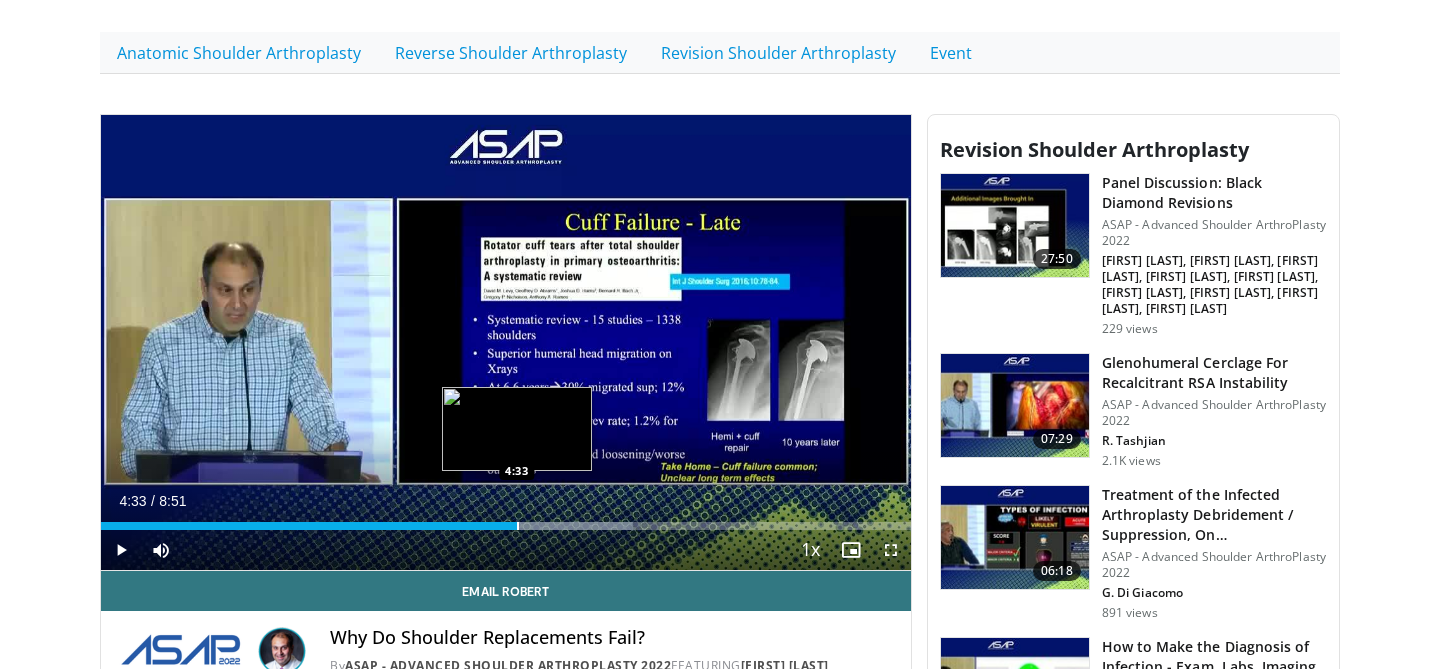 click on "Loaded :  65.71% 4:33 4:33" at bounding box center [506, 520] 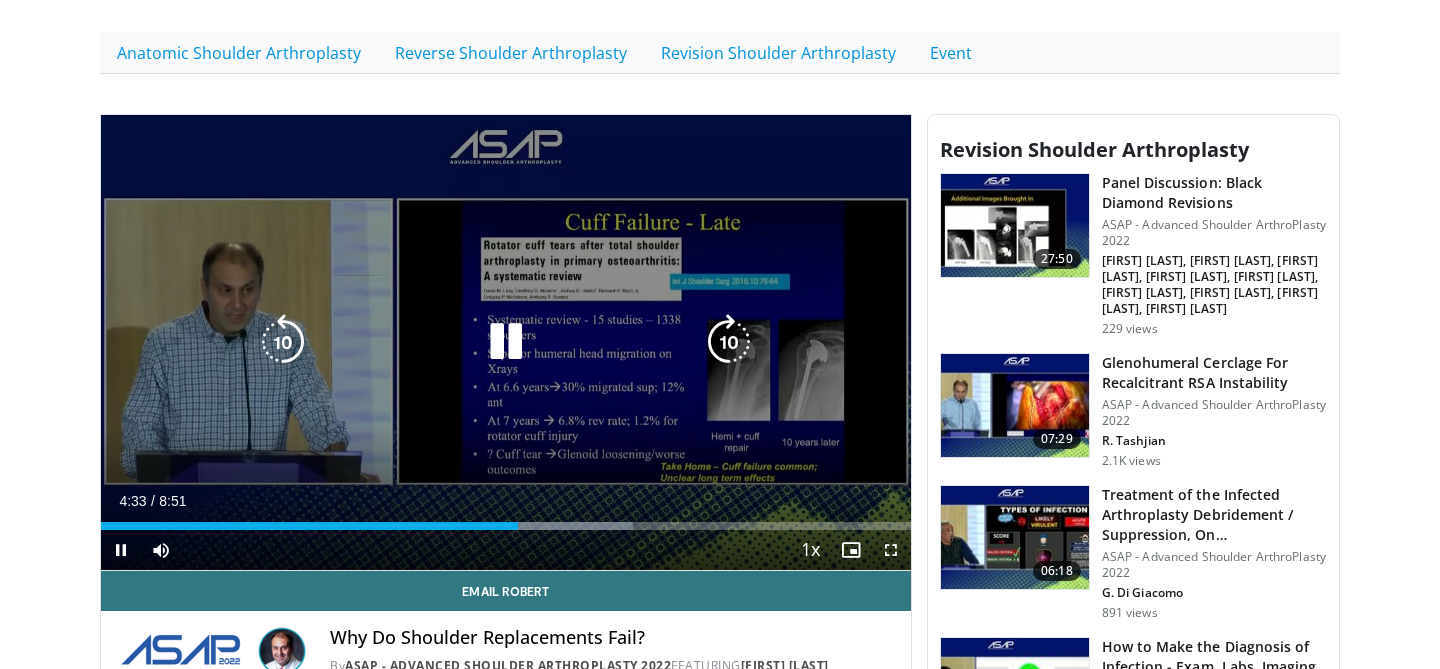 click on "10 seconds
Tap to unmute" at bounding box center [506, 342] 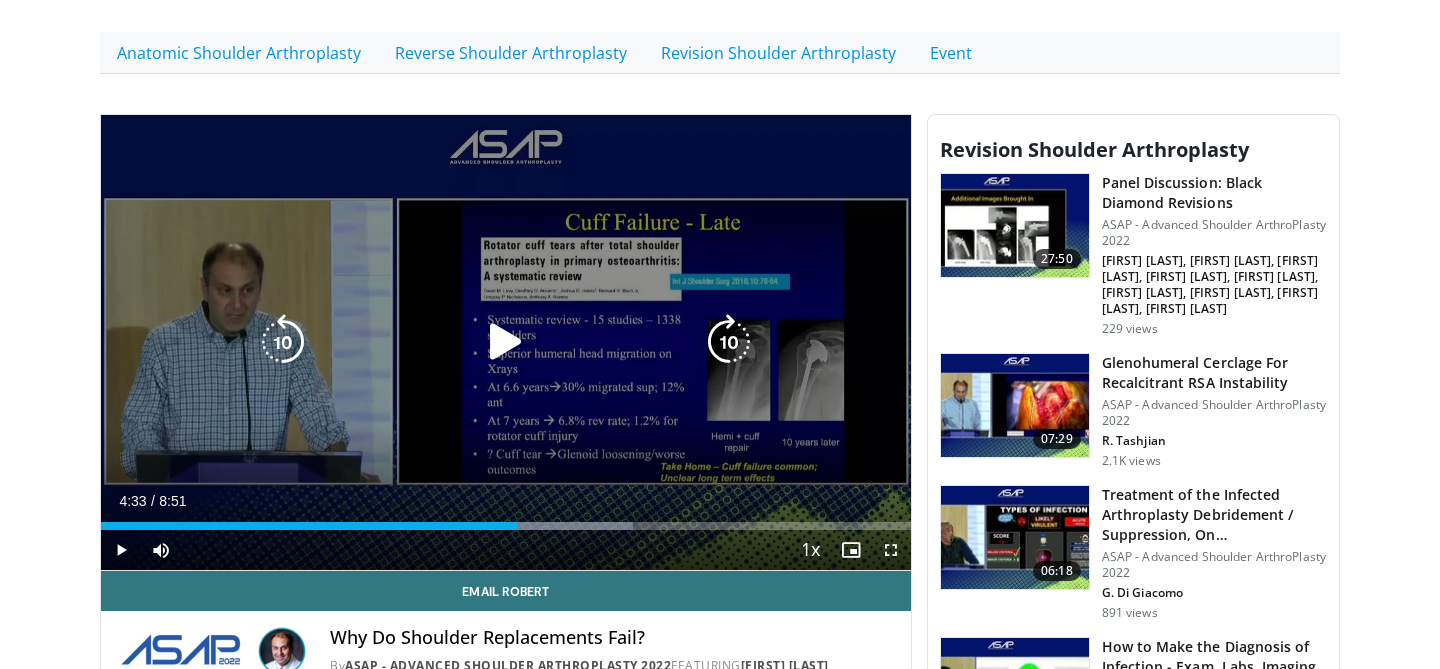 click on "10 seconds
Tap to unmute" at bounding box center (506, 342) 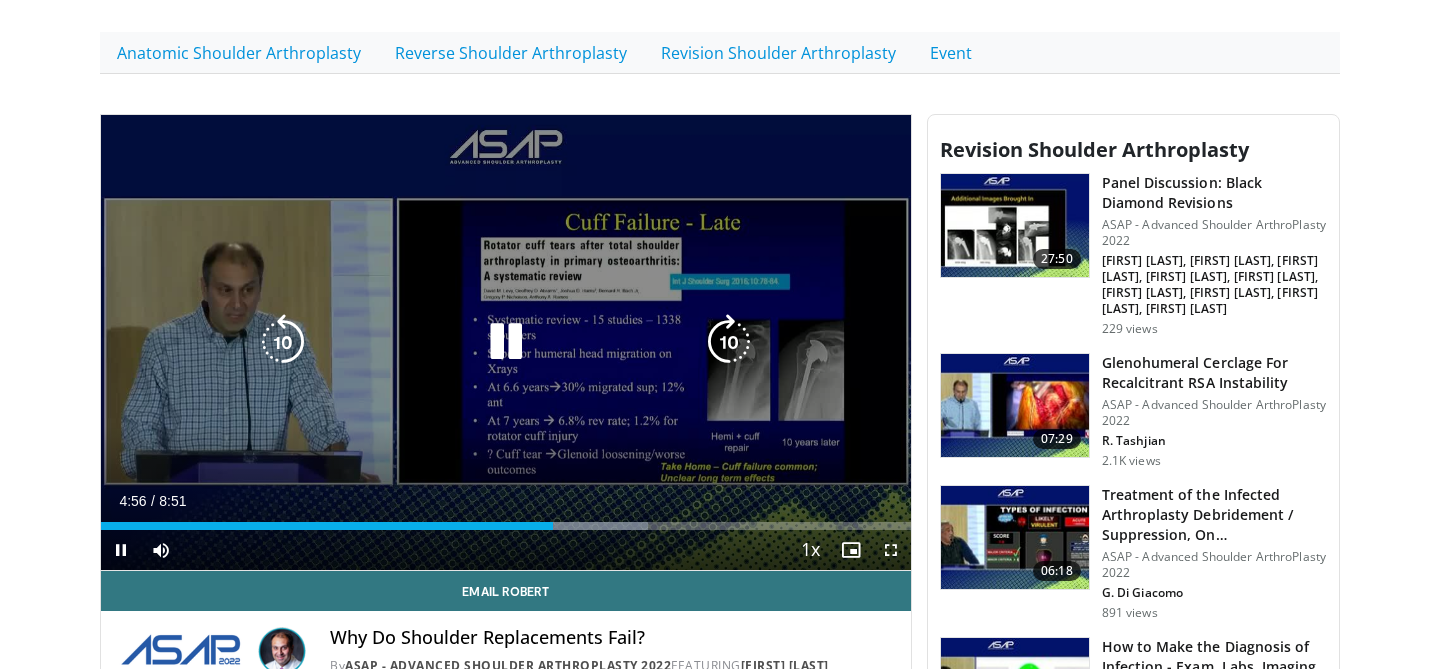click at bounding box center [506, 342] 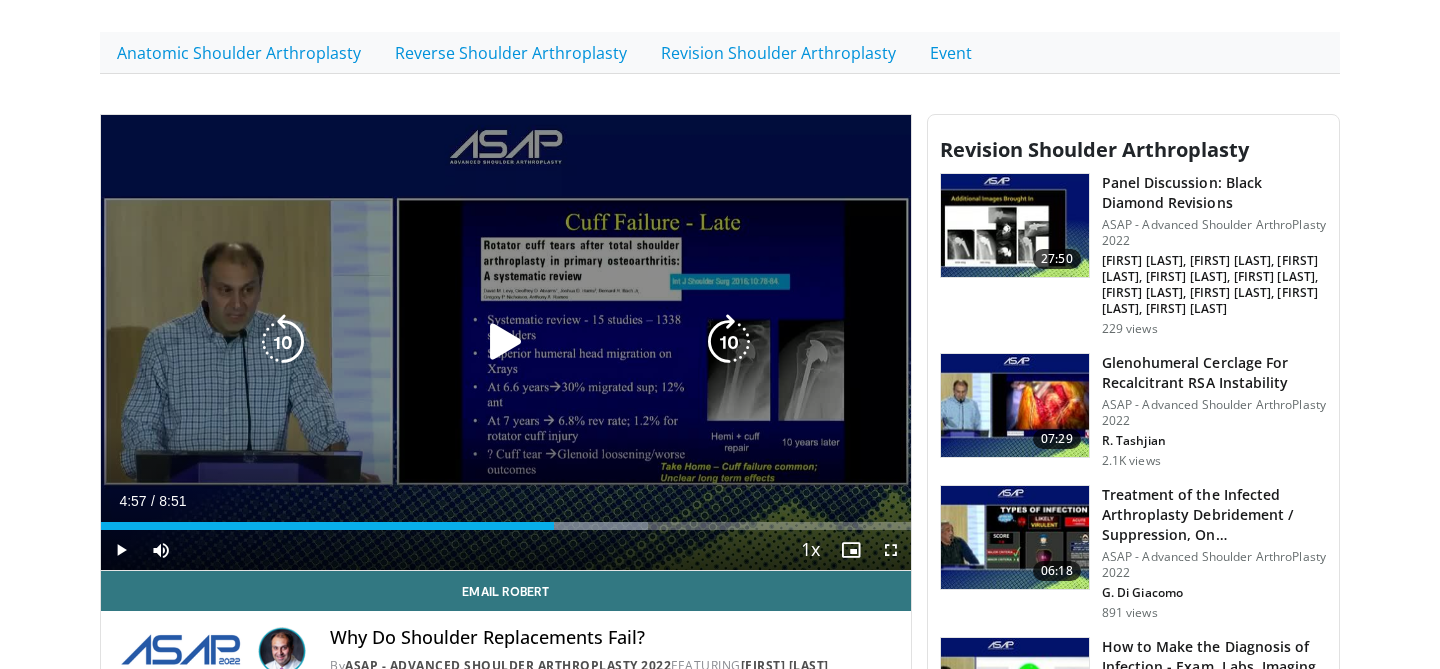 click on "10 seconds
Tap to unmute" at bounding box center (506, 342) 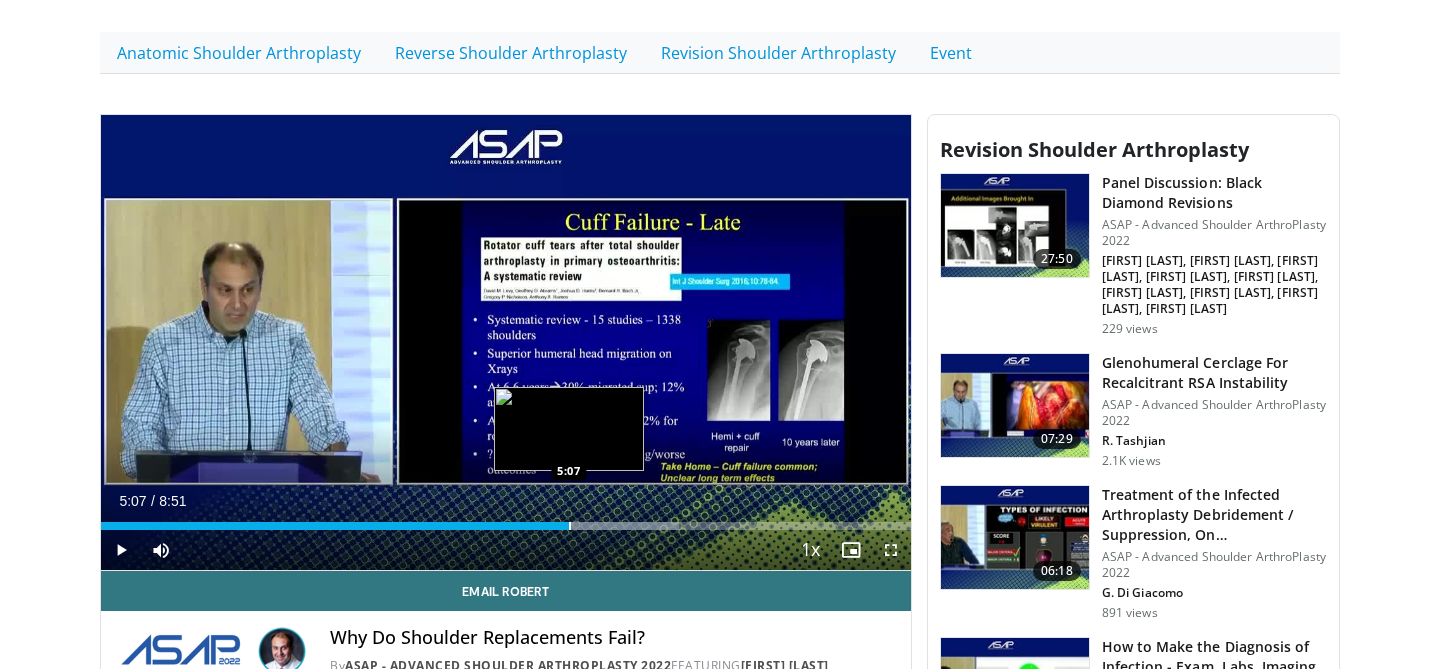 click at bounding box center [570, 526] 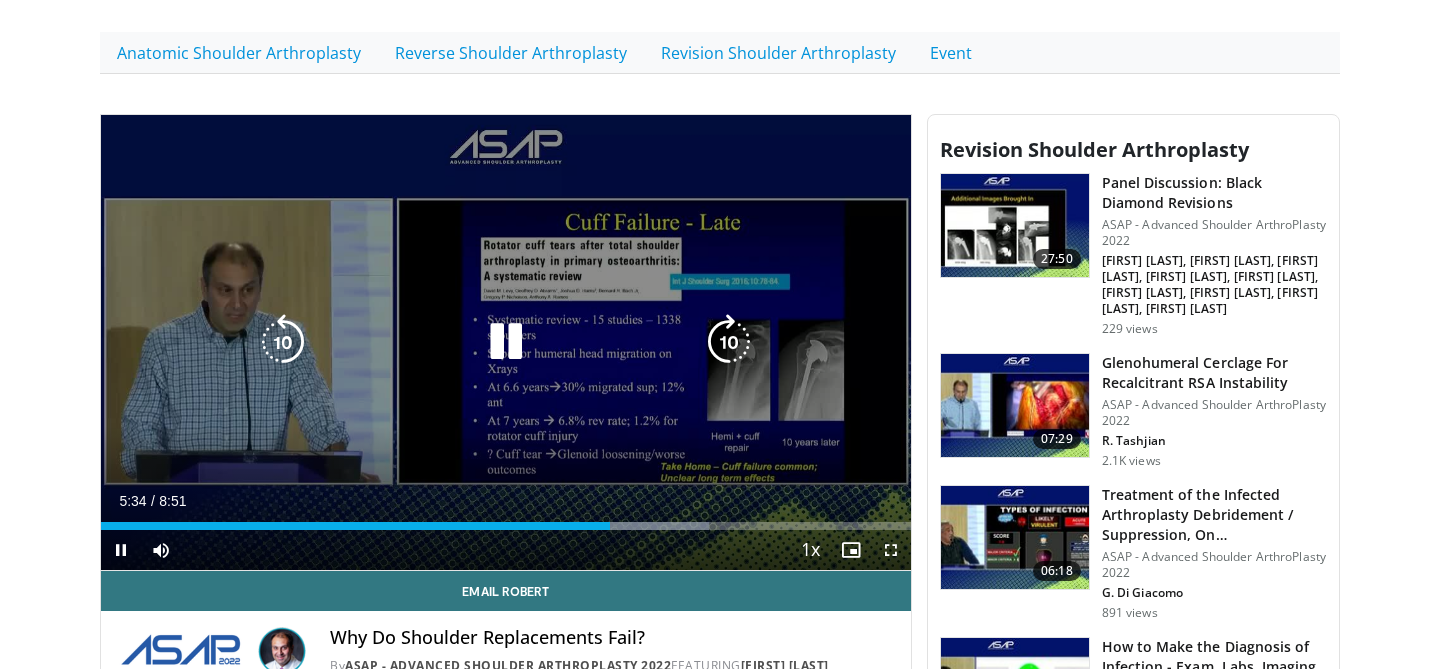 click on "10 seconds
Tap to unmute" at bounding box center (506, 342) 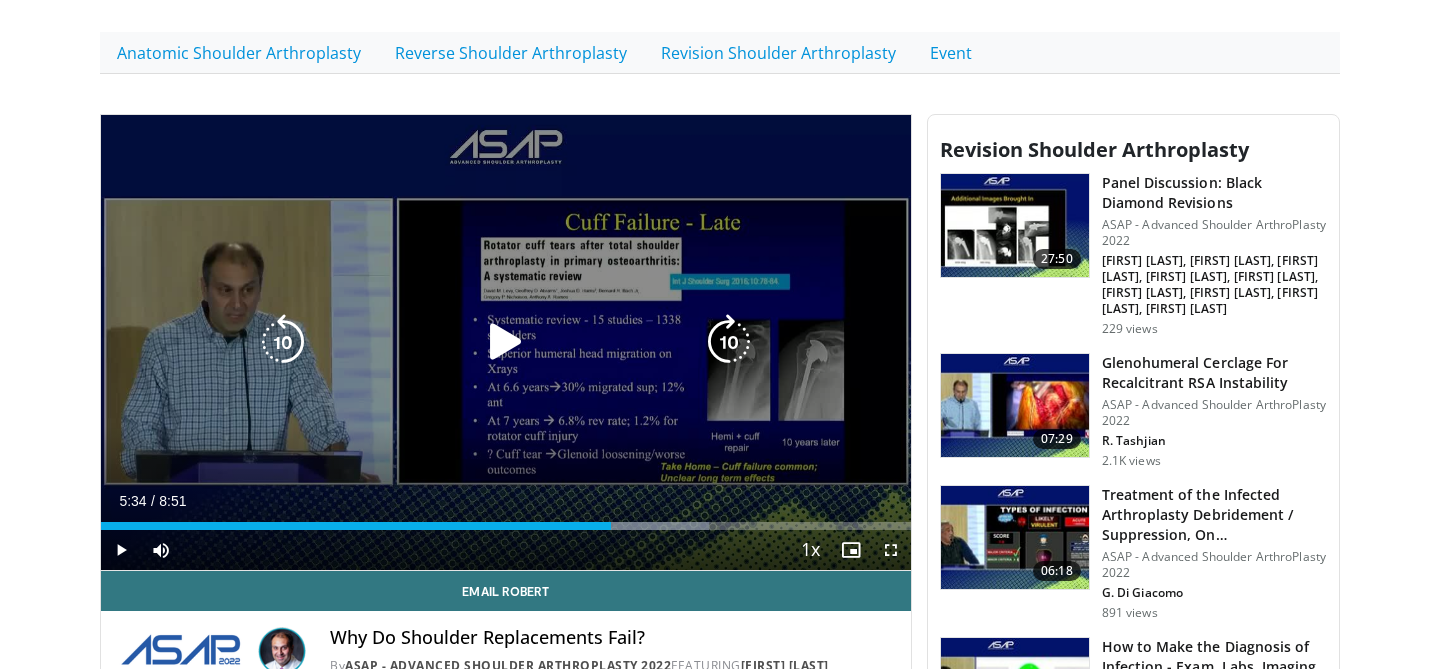 click at bounding box center (506, 342) 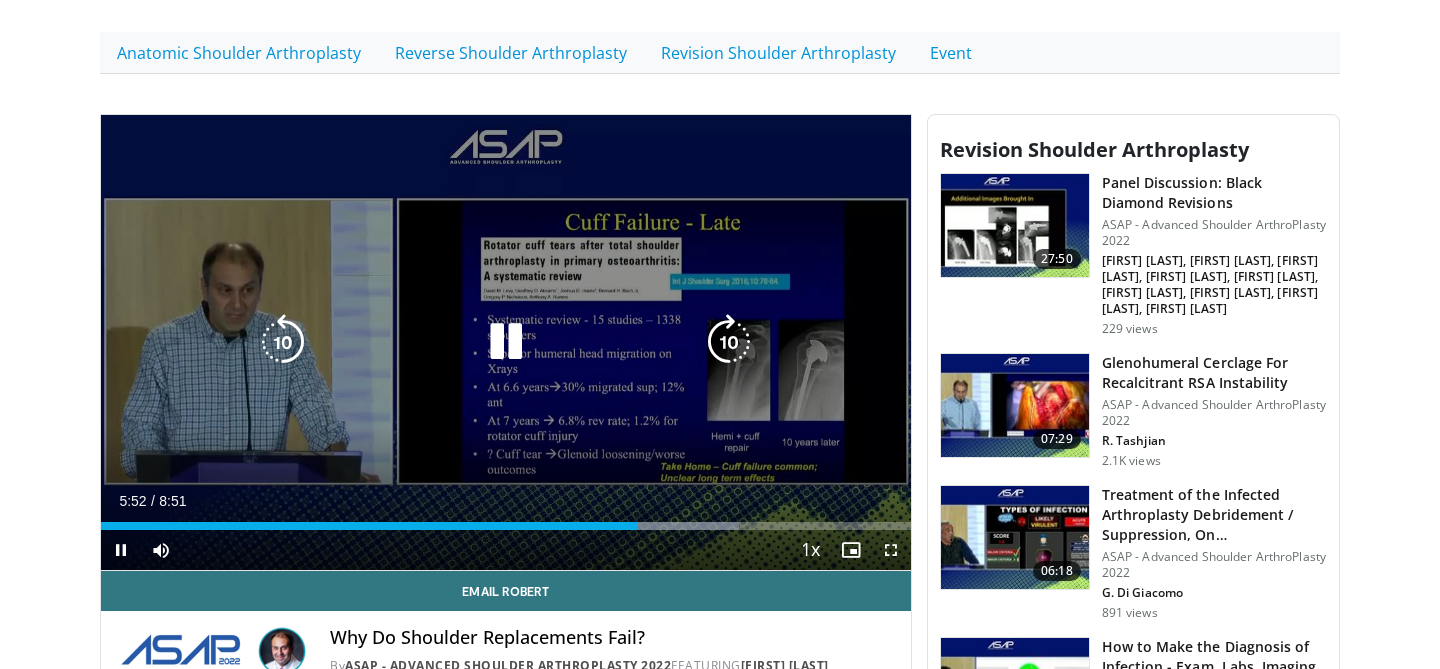 click at bounding box center [506, 342] 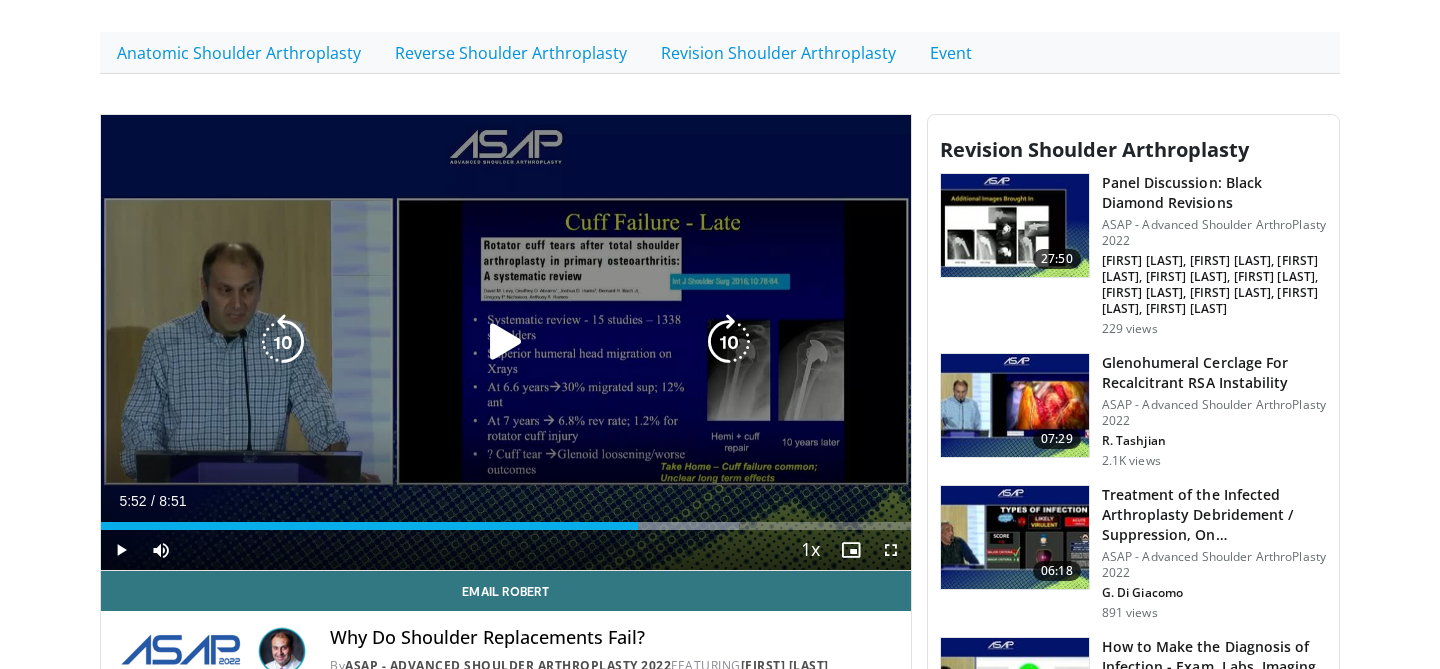 click at bounding box center (506, 342) 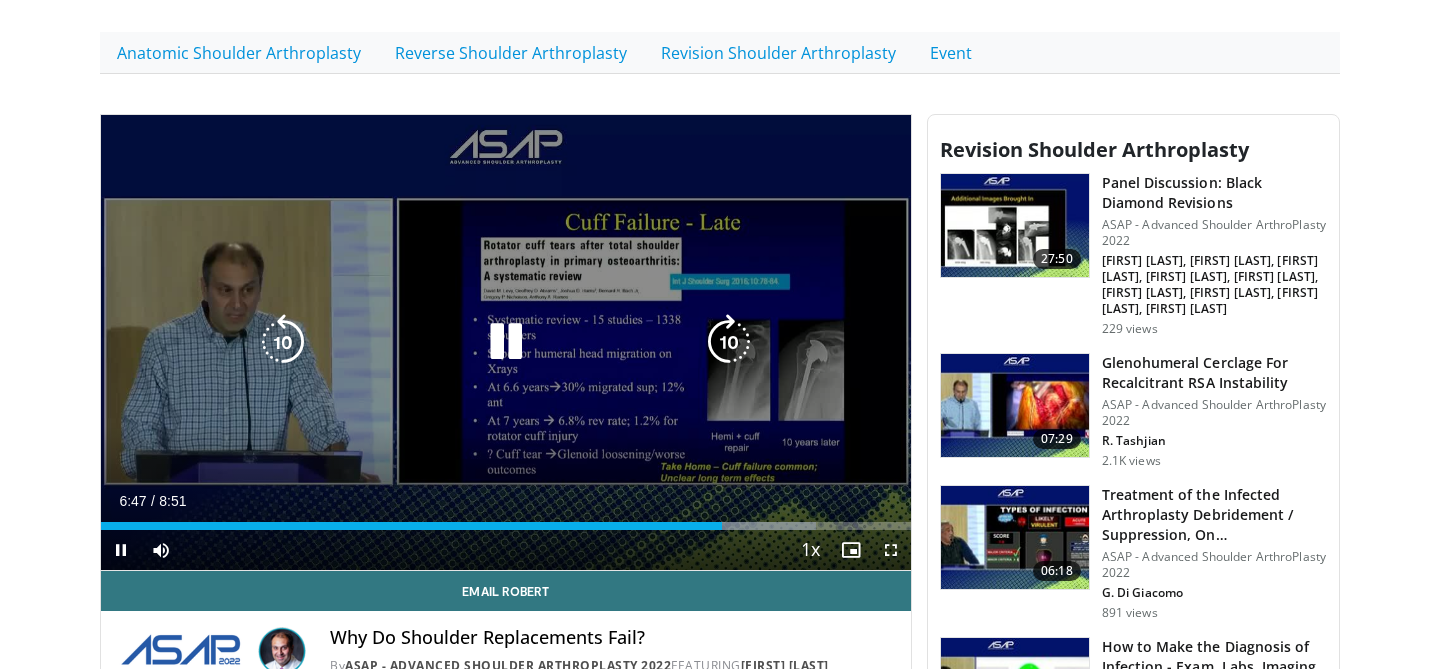 click on "10 seconds
Tap to unmute" at bounding box center (506, 342) 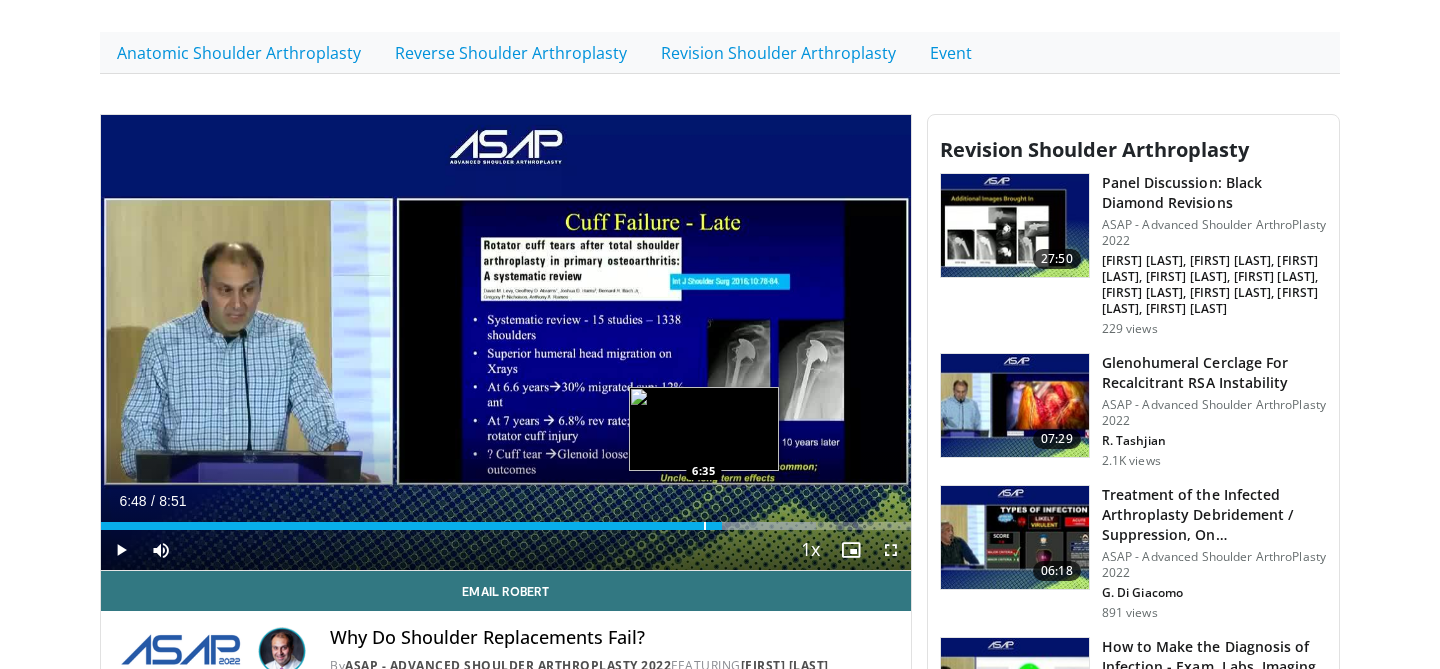 click on "Loaded :  88.25% 6:48 6:35" at bounding box center [506, 520] 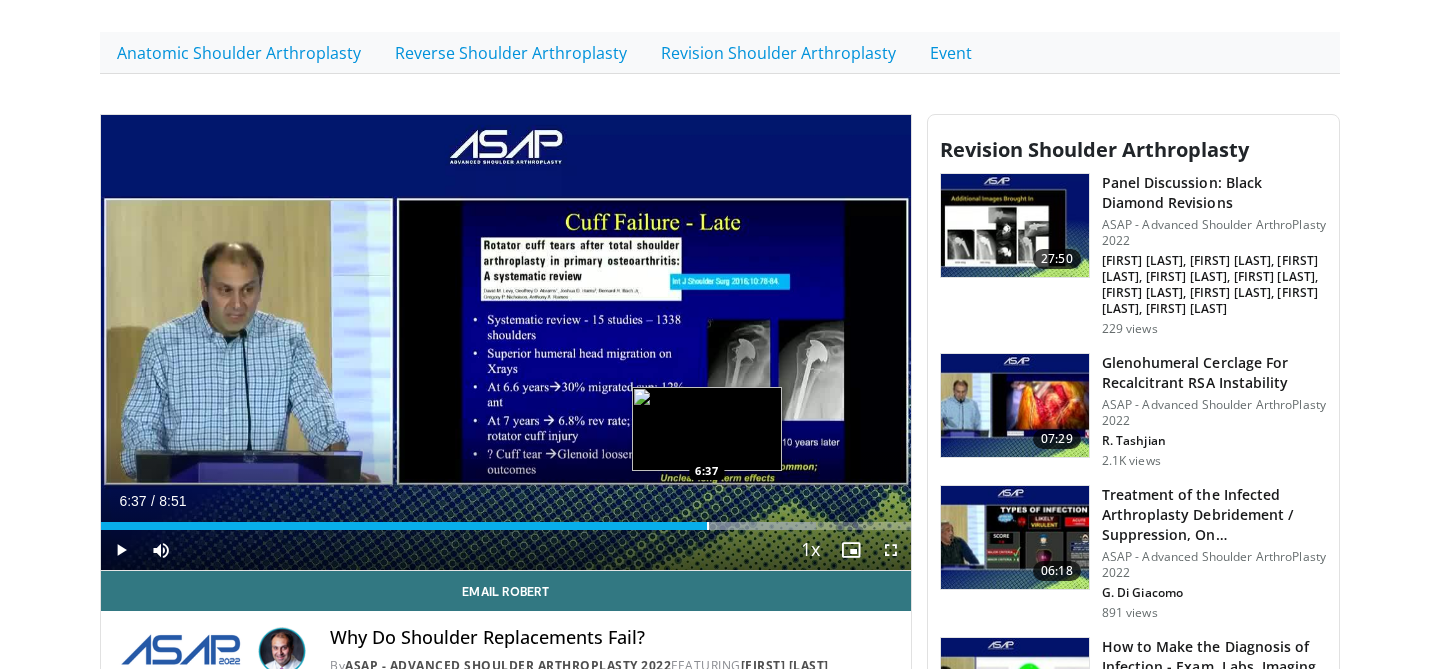 click at bounding box center (708, 526) 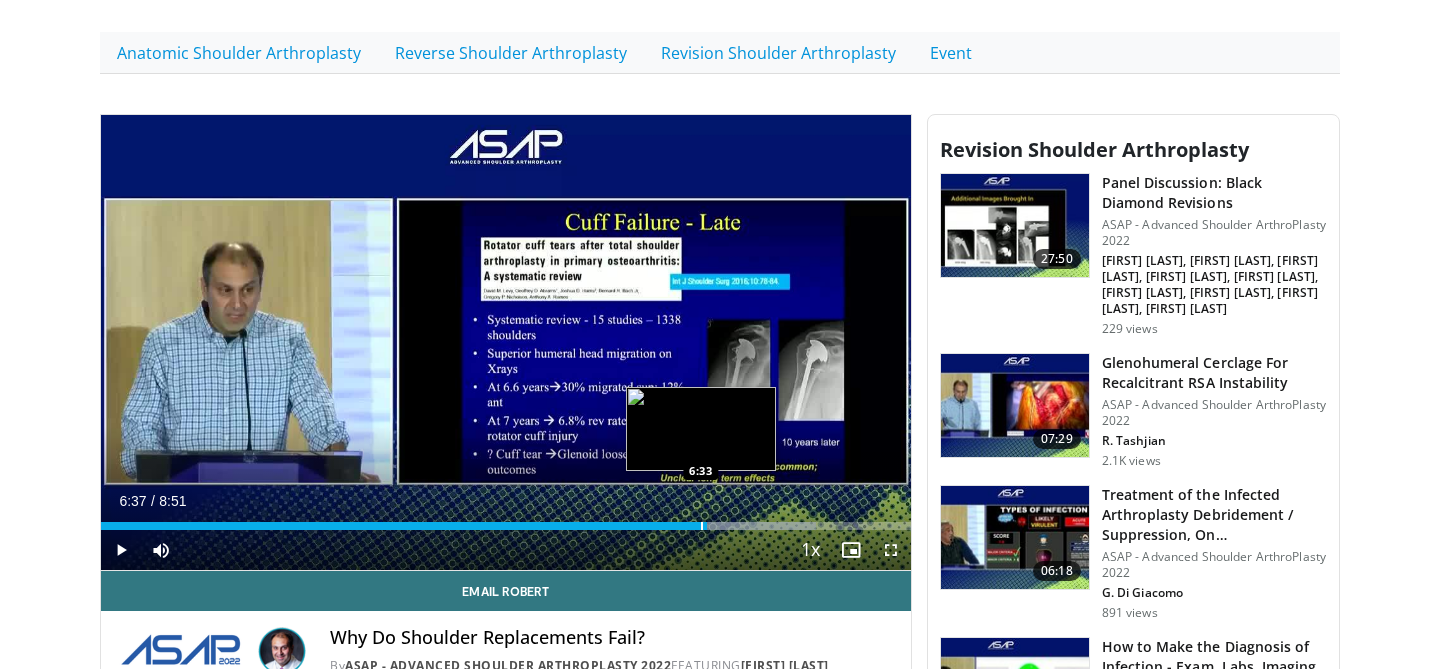 click at bounding box center [702, 526] 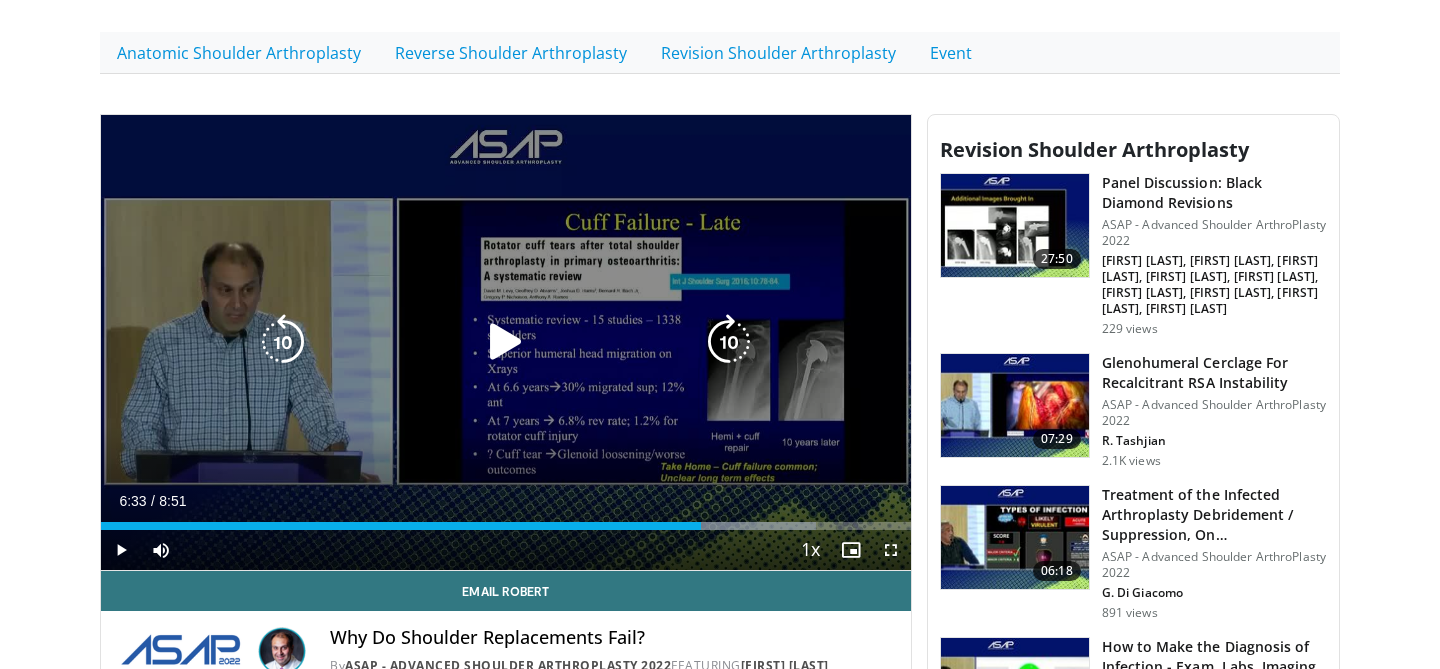 click on "10 seconds
Tap to unmute" at bounding box center [506, 342] 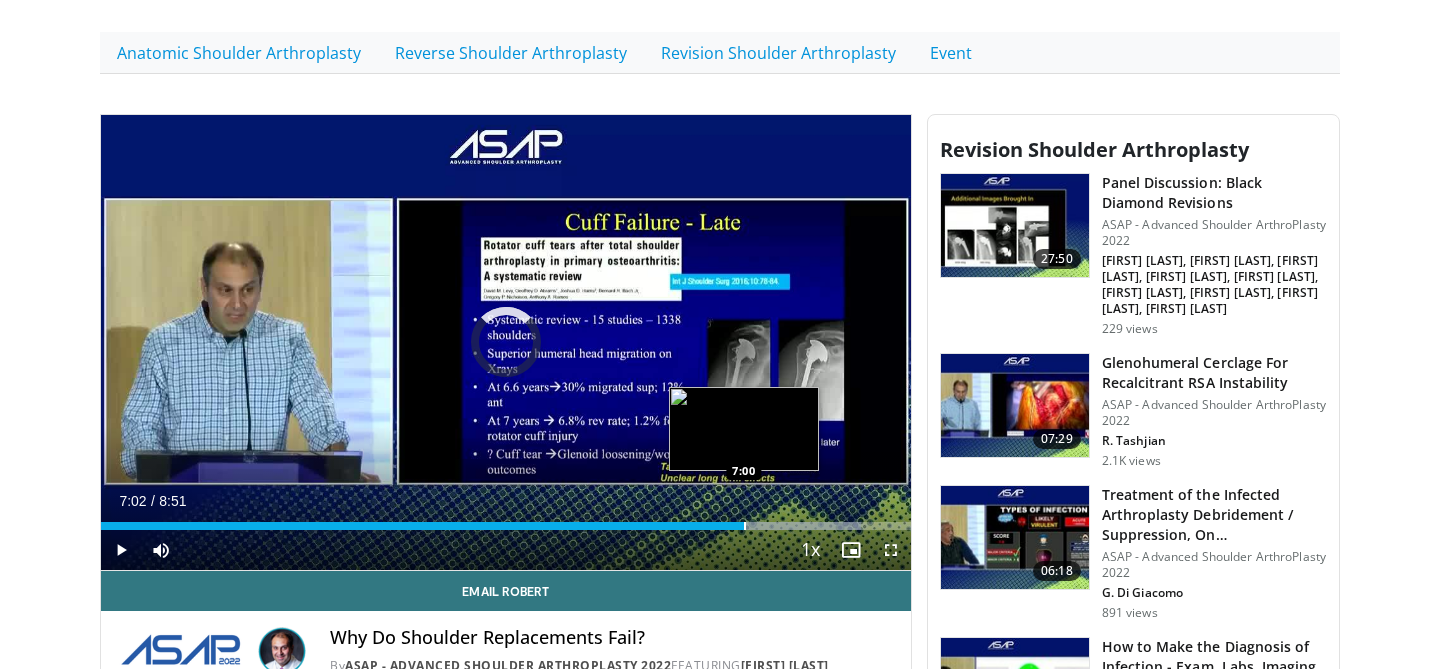 click at bounding box center (745, 526) 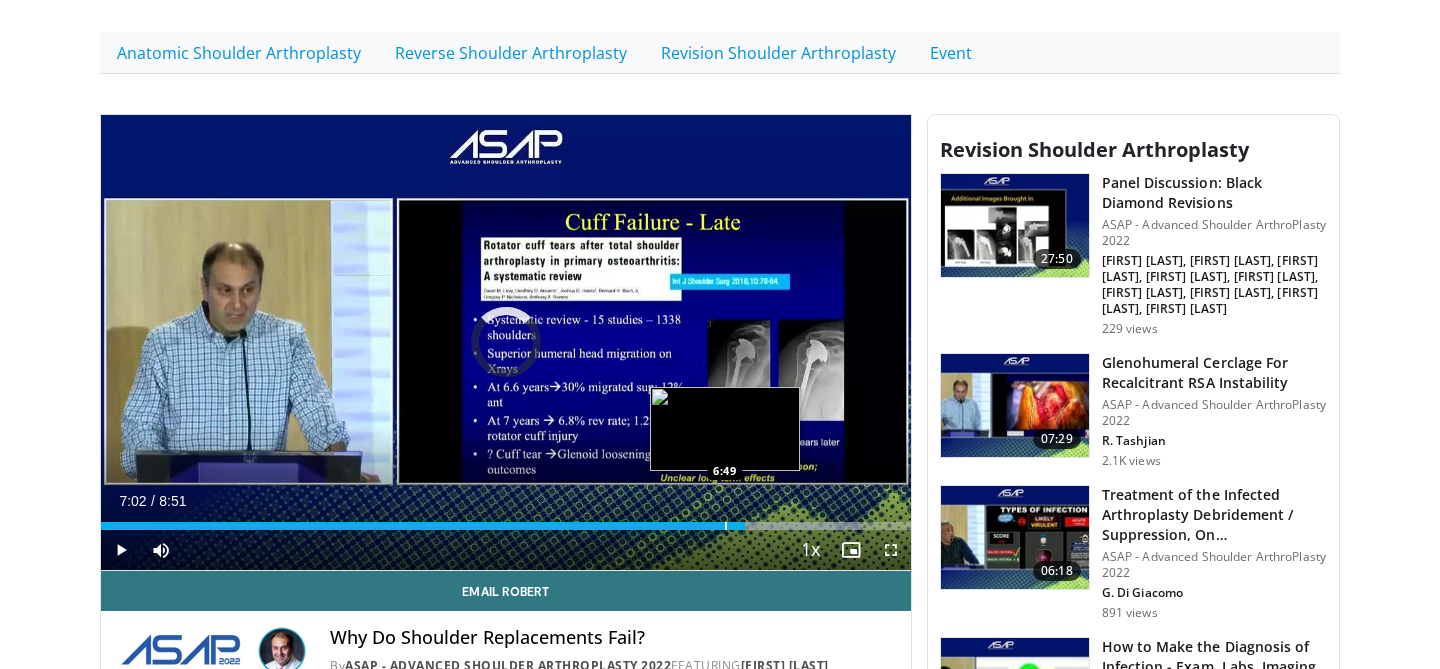 click at bounding box center [726, 526] 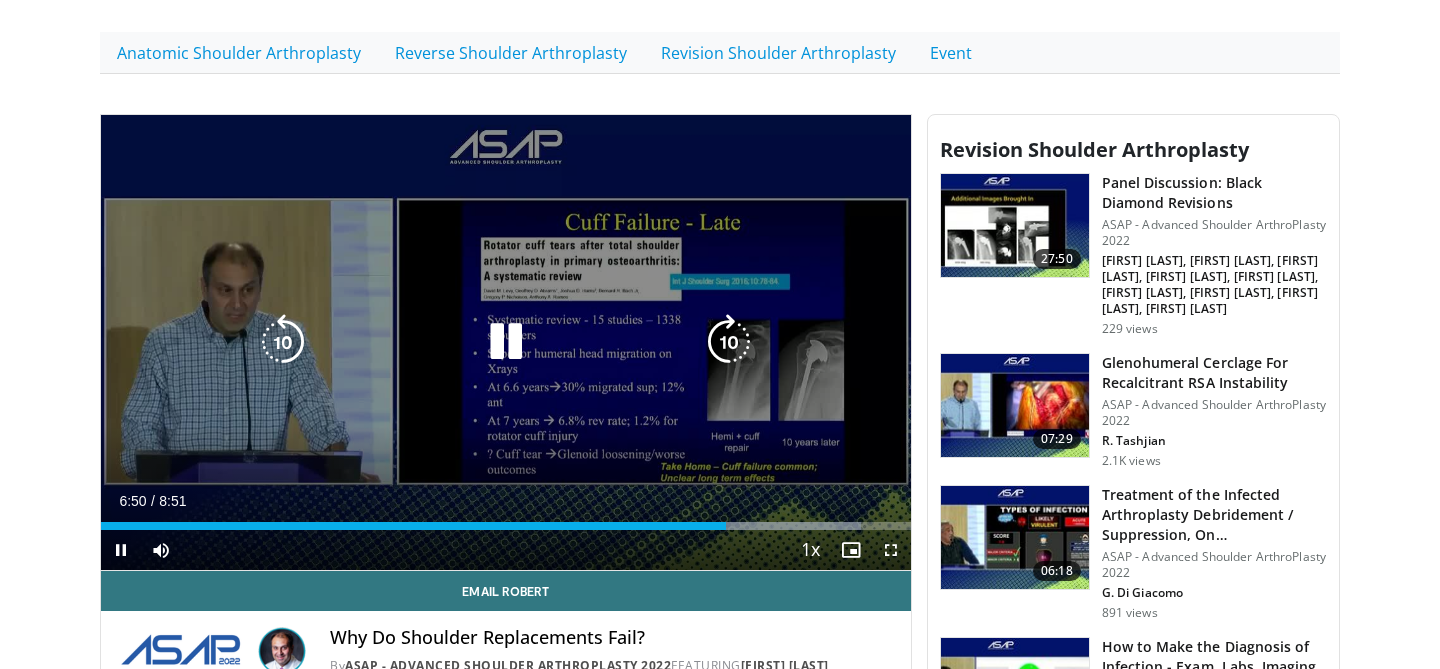 click at bounding box center (506, 342) 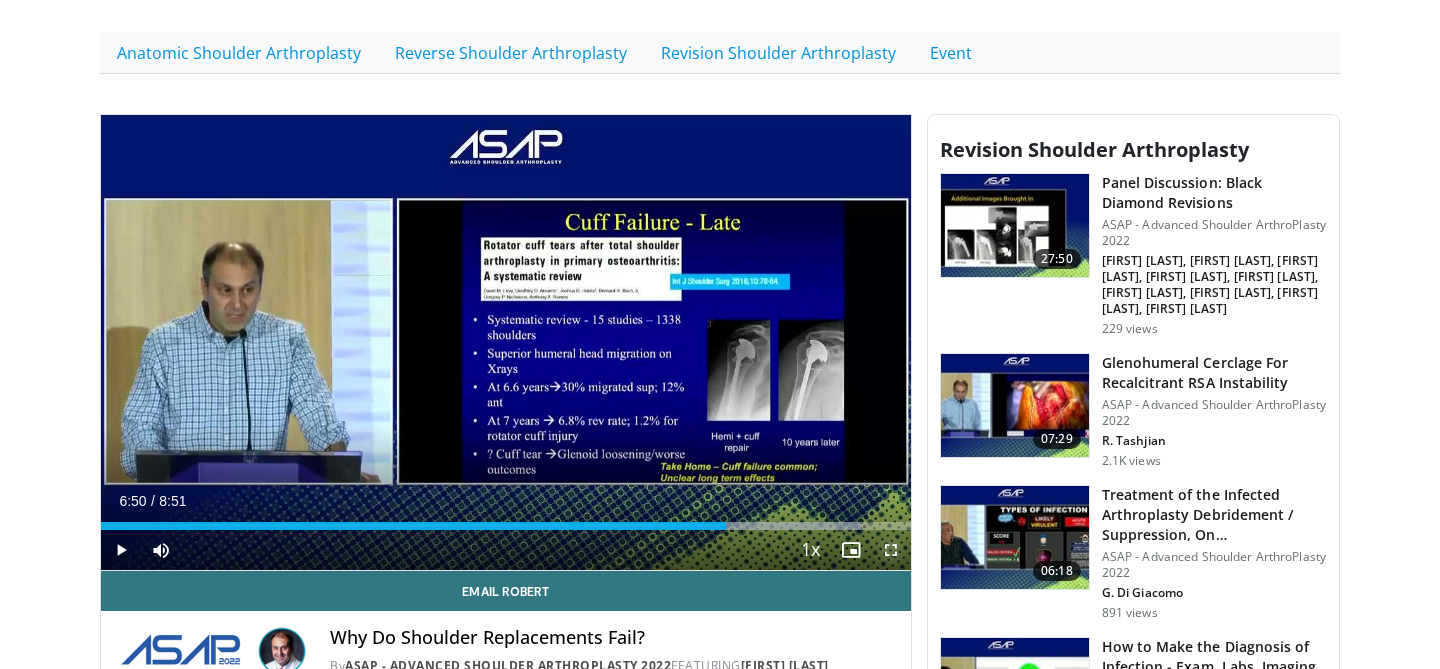 click at bounding box center (891, 550) 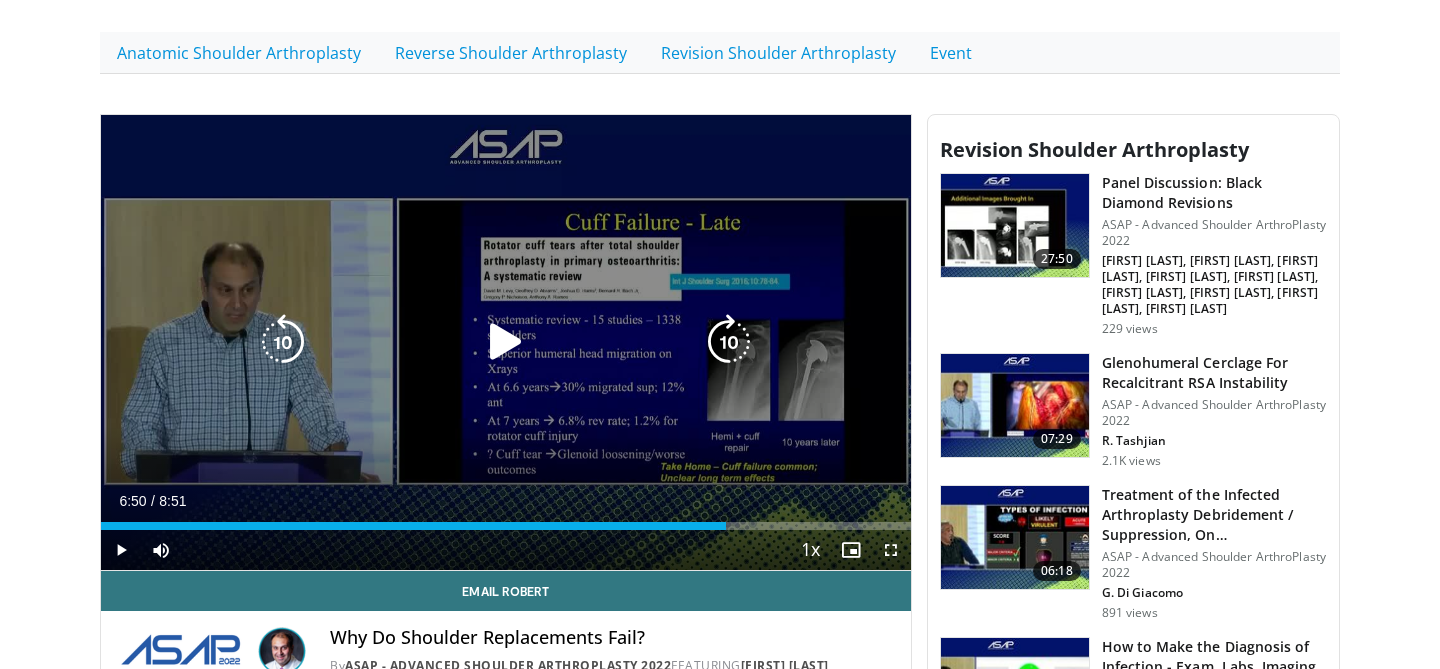 click at bounding box center [506, 342] 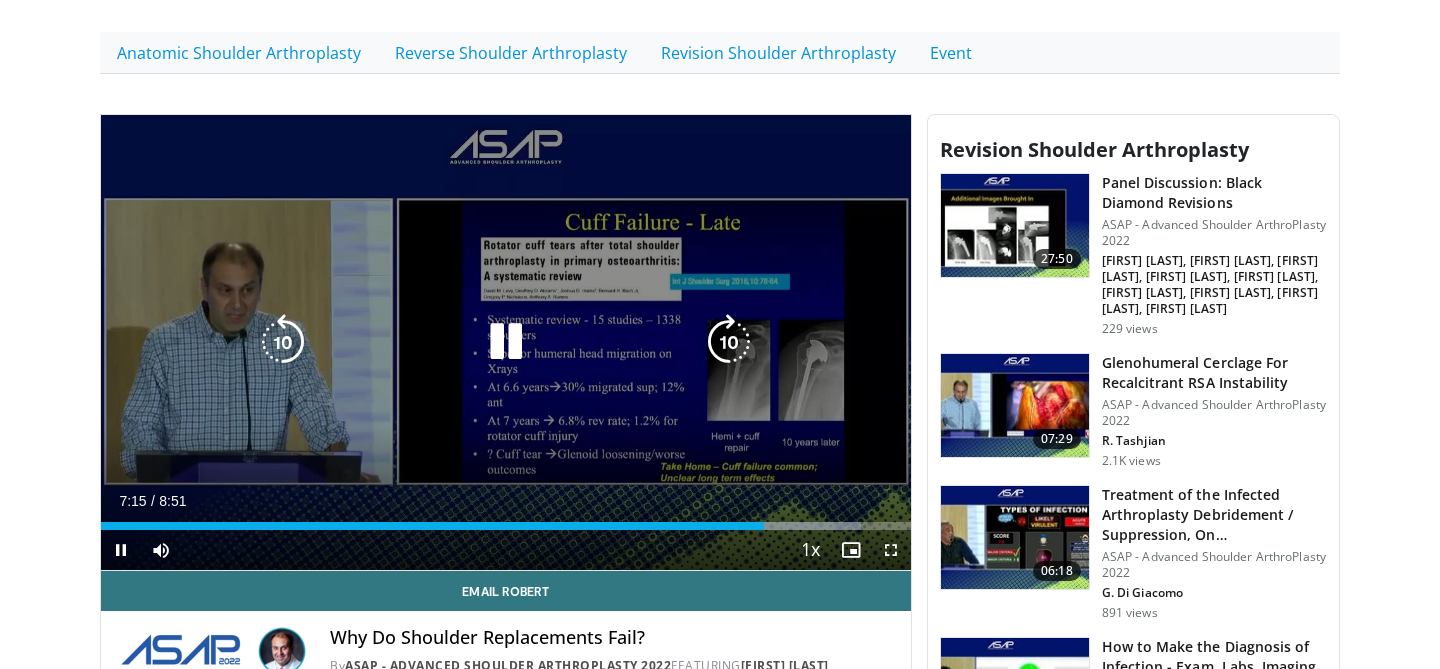 click at bounding box center [506, 342] 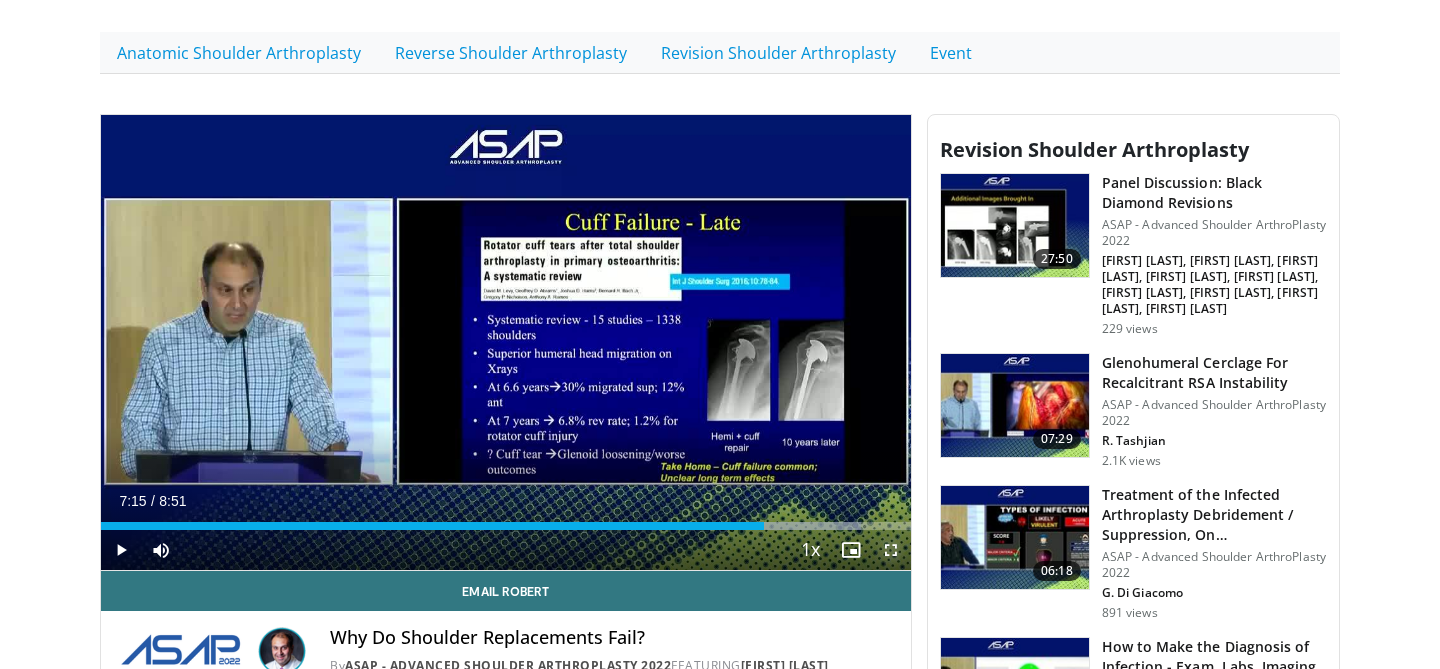 click at bounding box center (891, 550) 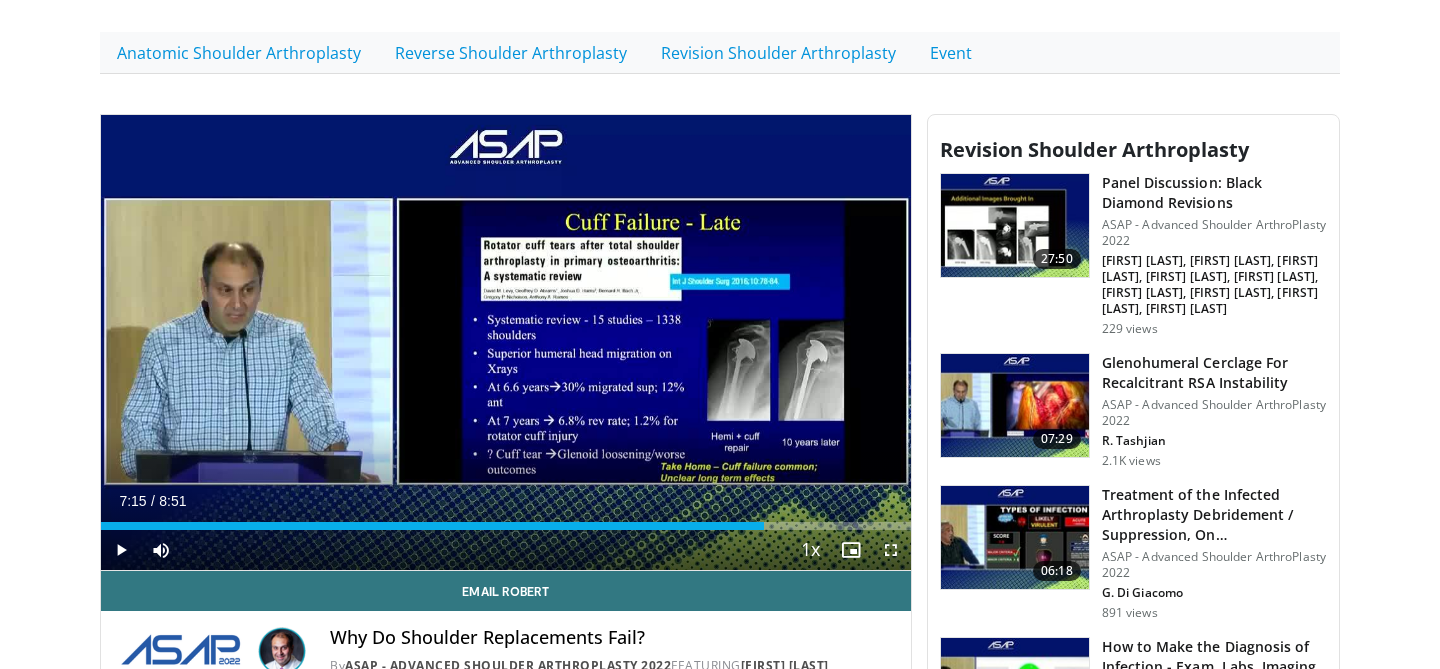 click on "10 seconds
Tap to unmute" at bounding box center [506, 342] 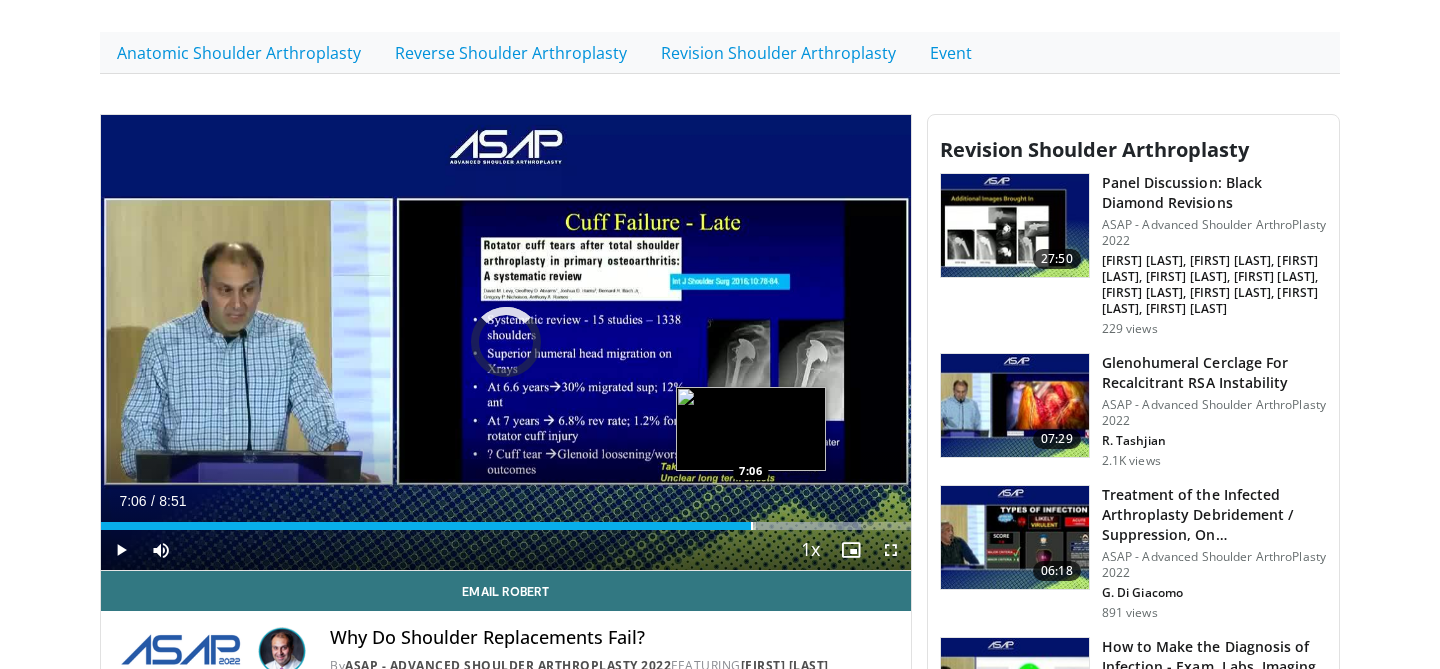 click at bounding box center [752, 526] 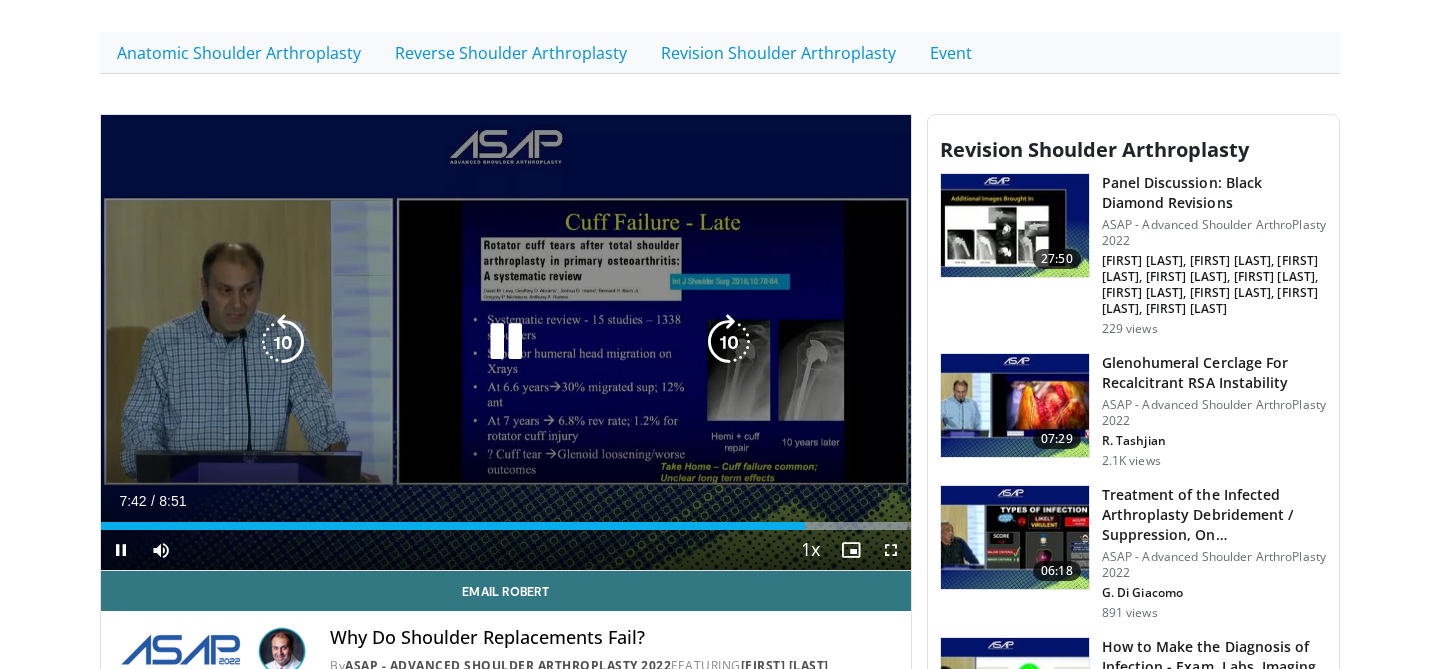click at bounding box center [506, 342] 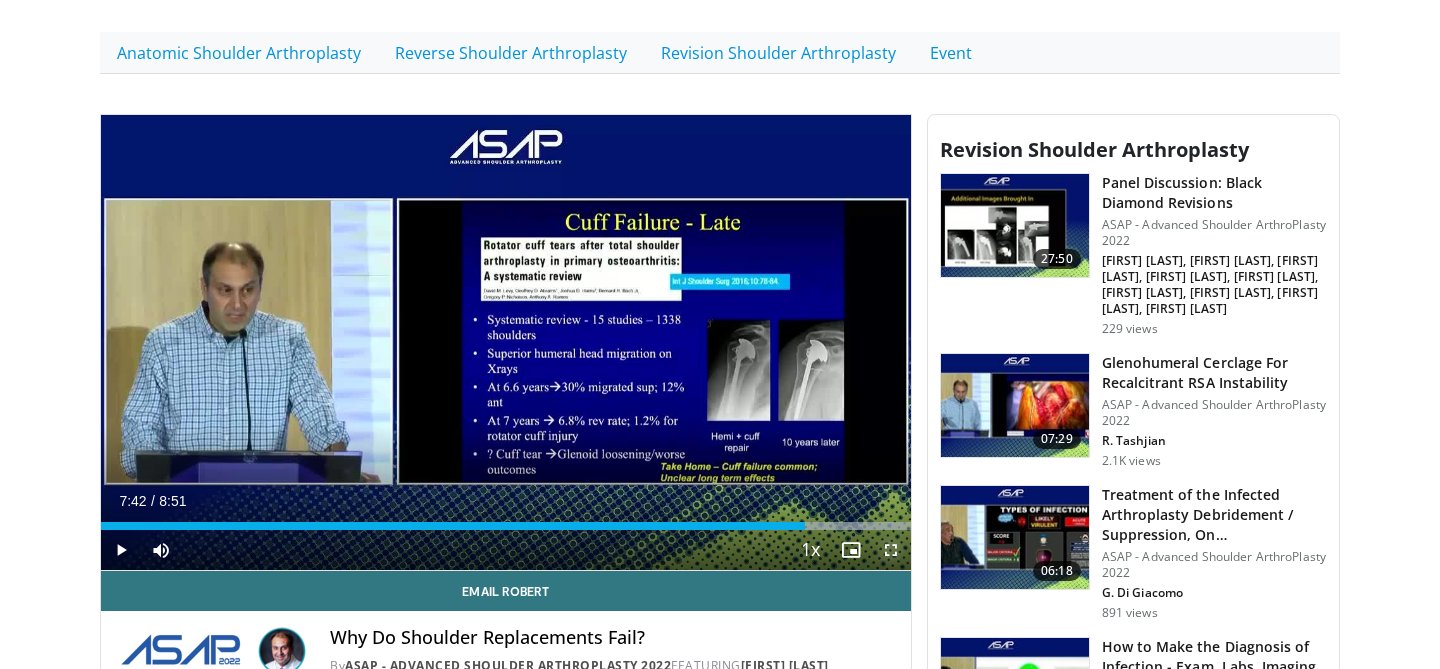 click at bounding box center [891, 550] 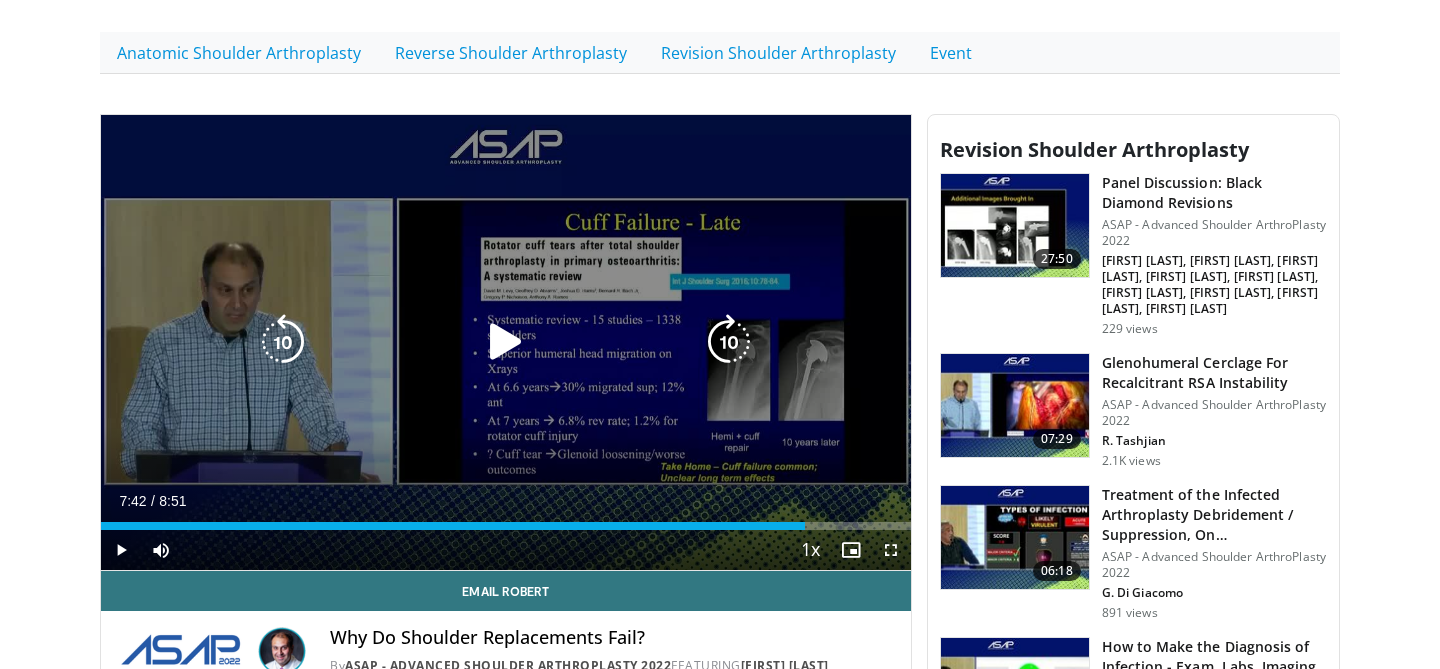 click at bounding box center [506, 342] 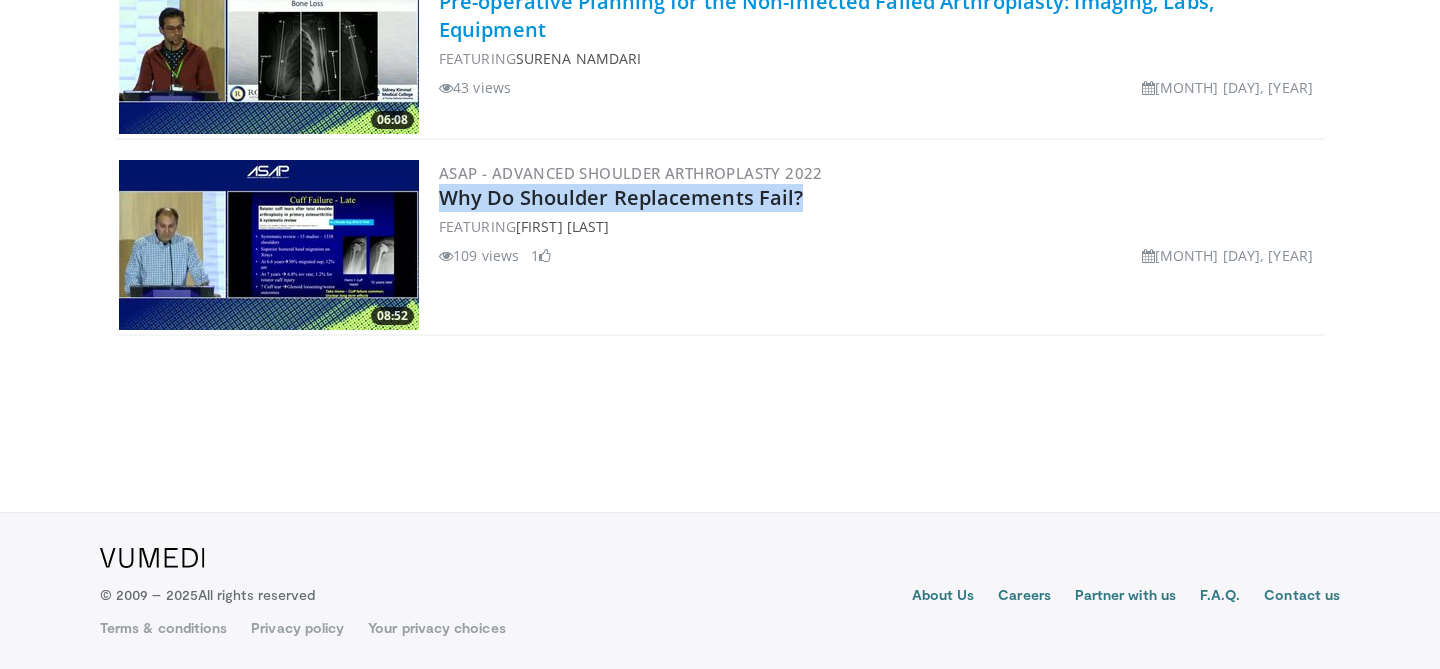 scroll, scrollTop: 10783, scrollLeft: 0, axis: vertical 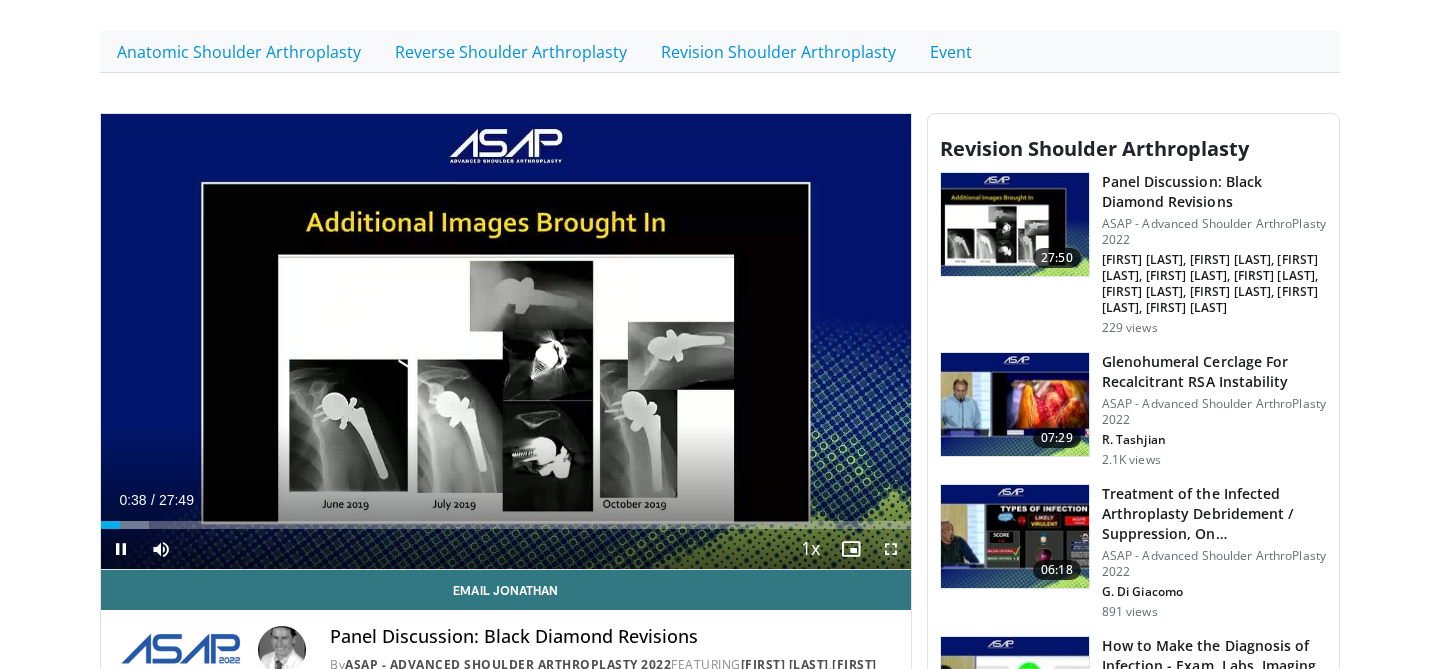 click at bounding box center (891, 549) 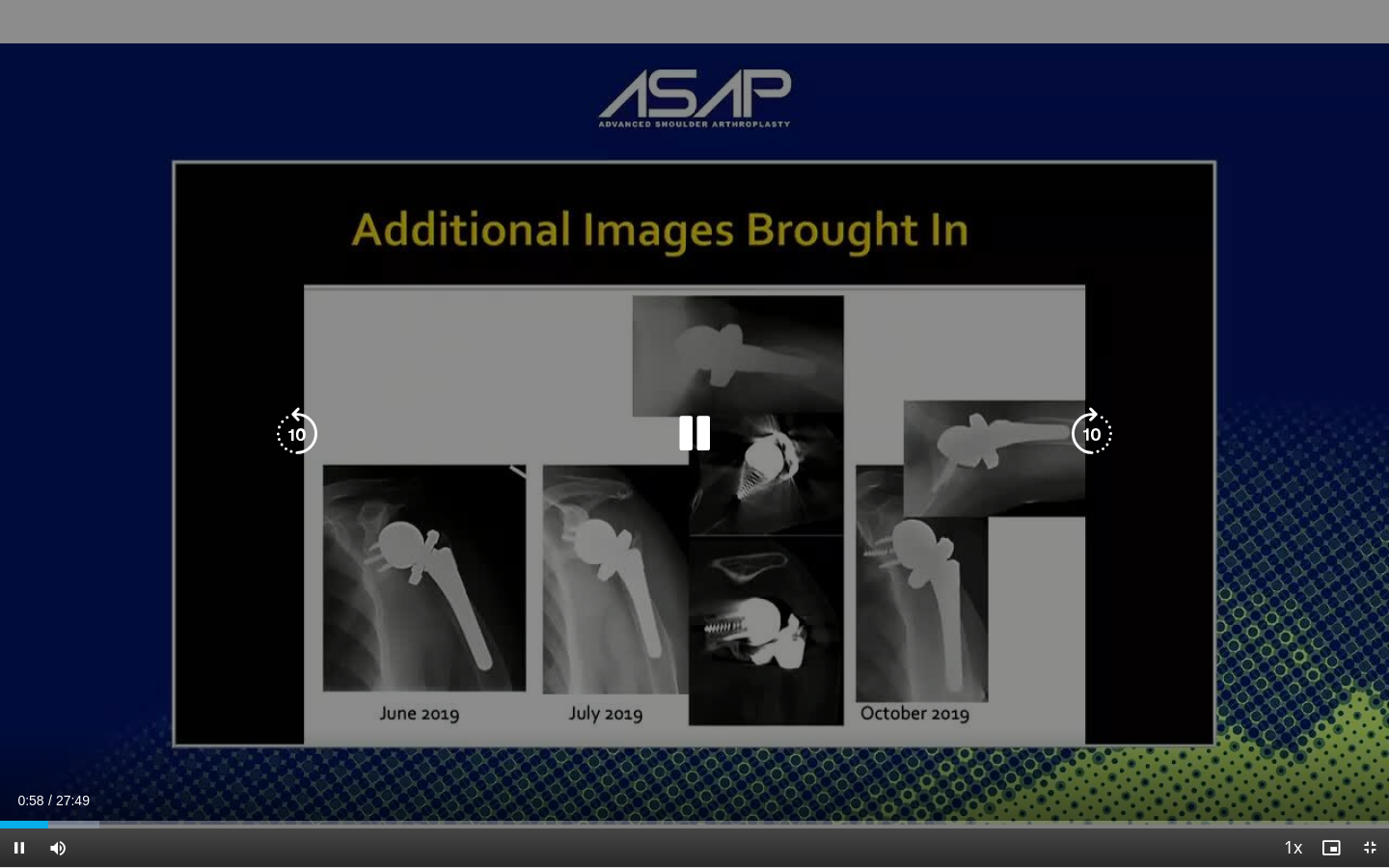 click at bounding box center [694, 434] 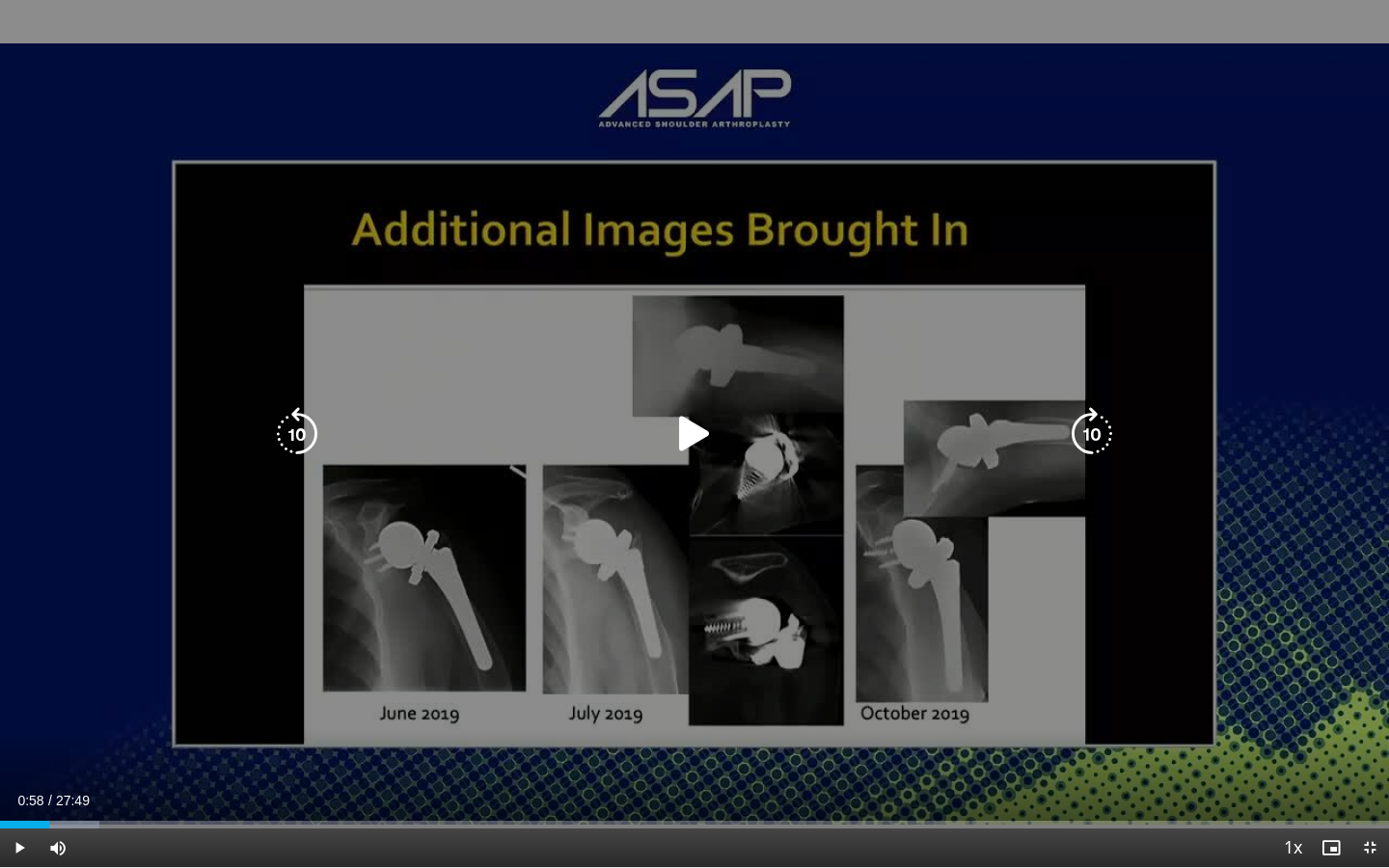 click on "10 seconds
Tap to unmute" at bounding box center [694, 433] 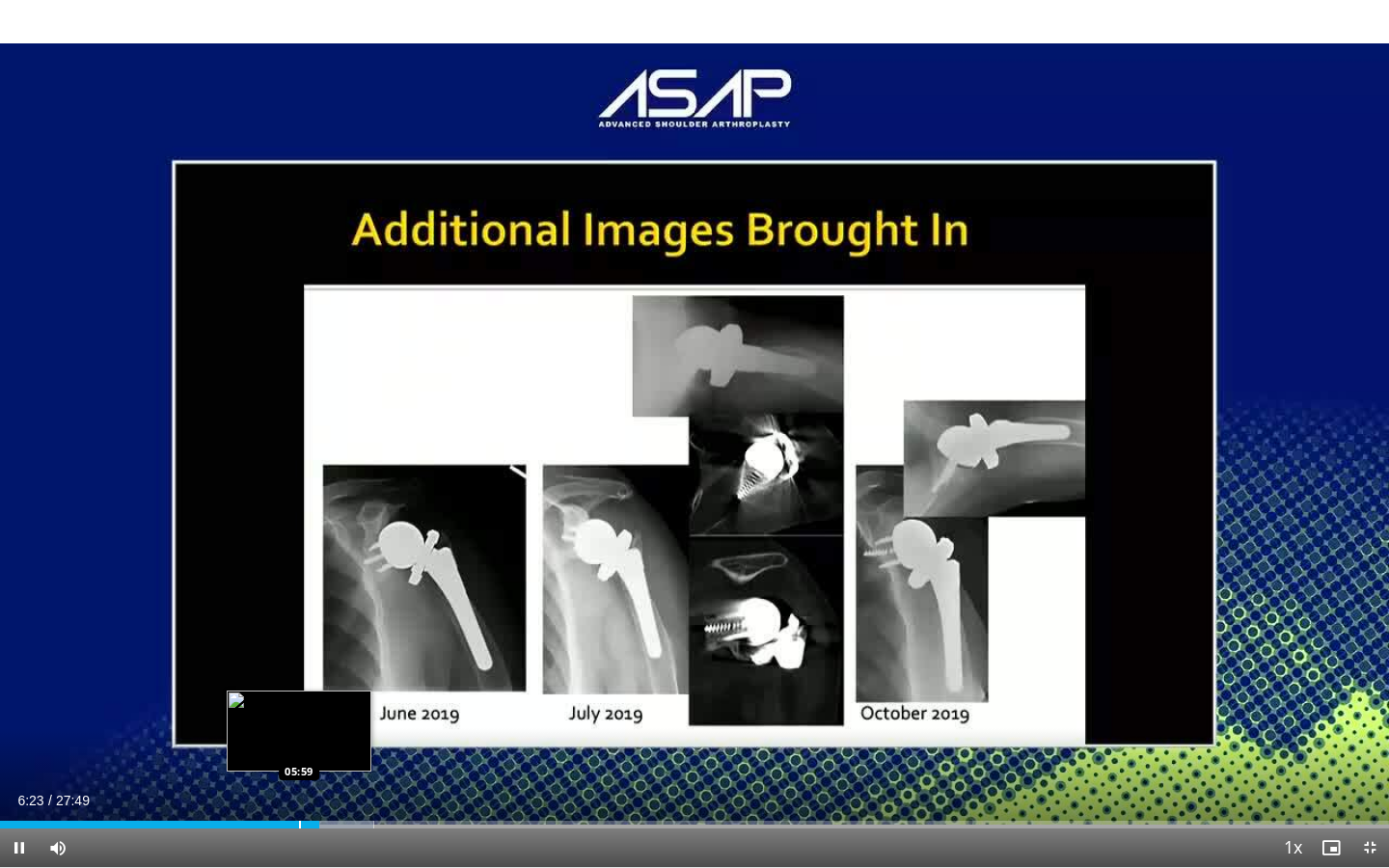 click at bounding box center (300, 825) 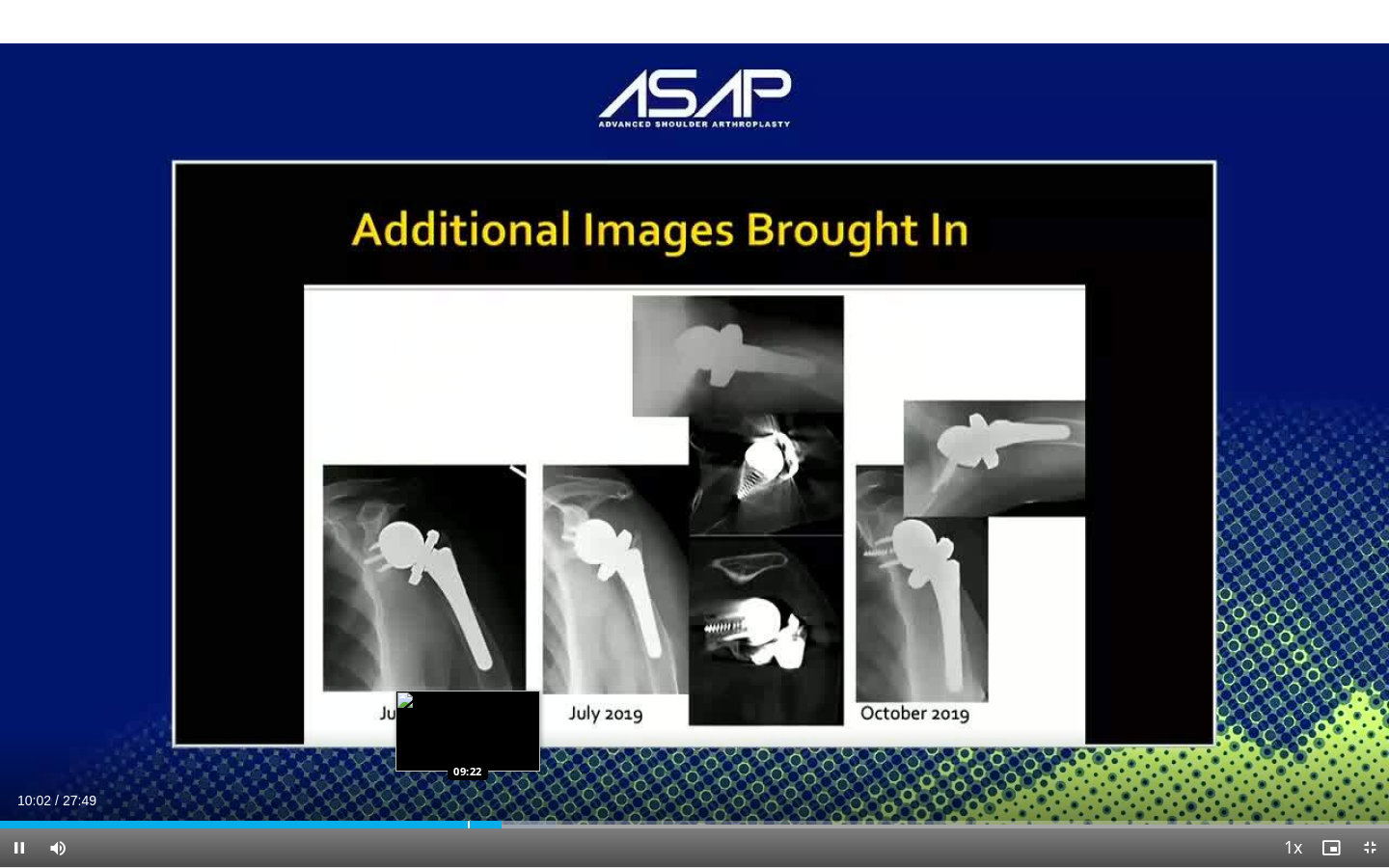 click on "Loaded :  40.07% 10:02 09:22" at bounding box center [694, 819] 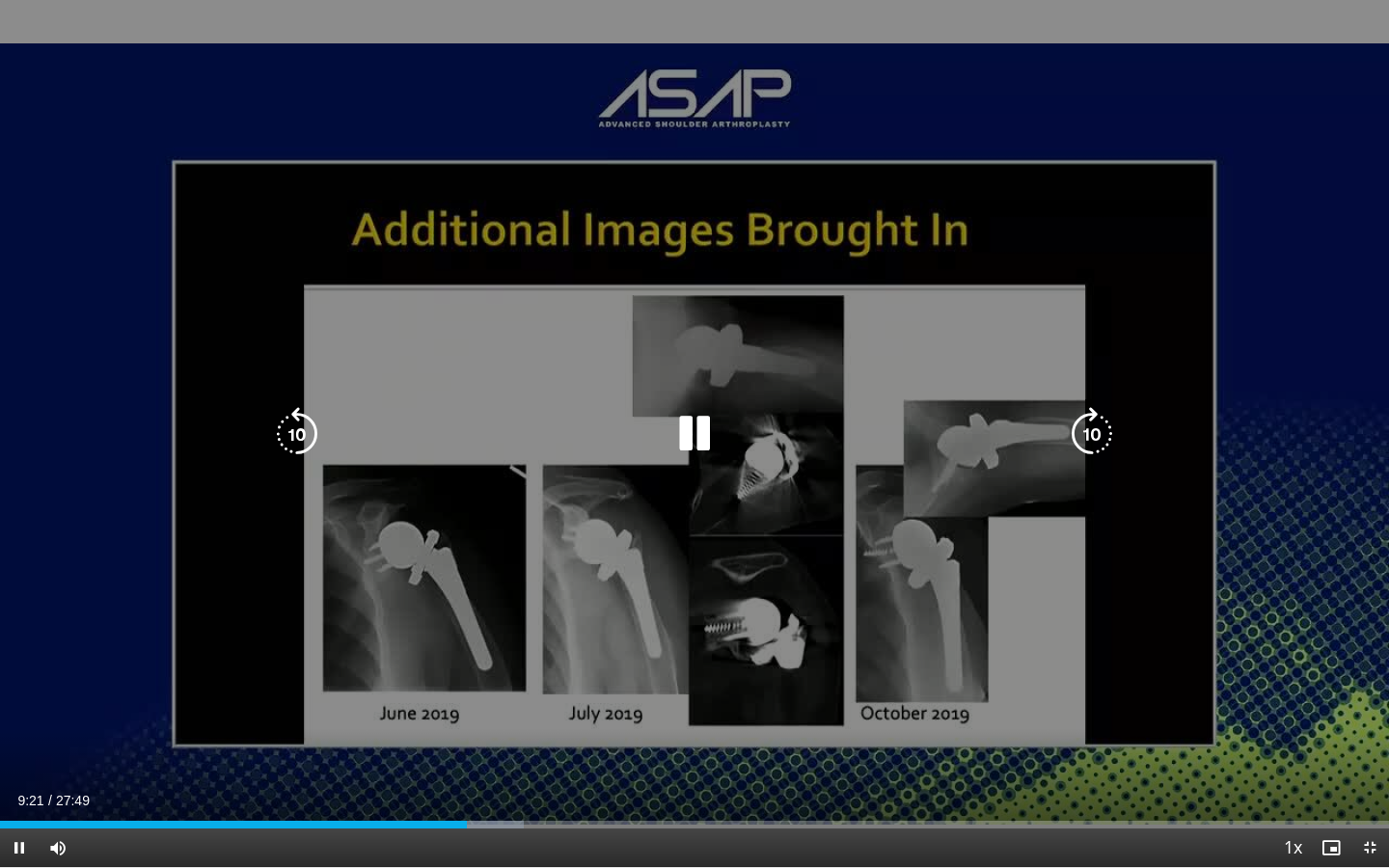 click at bounding box center [694, 434] 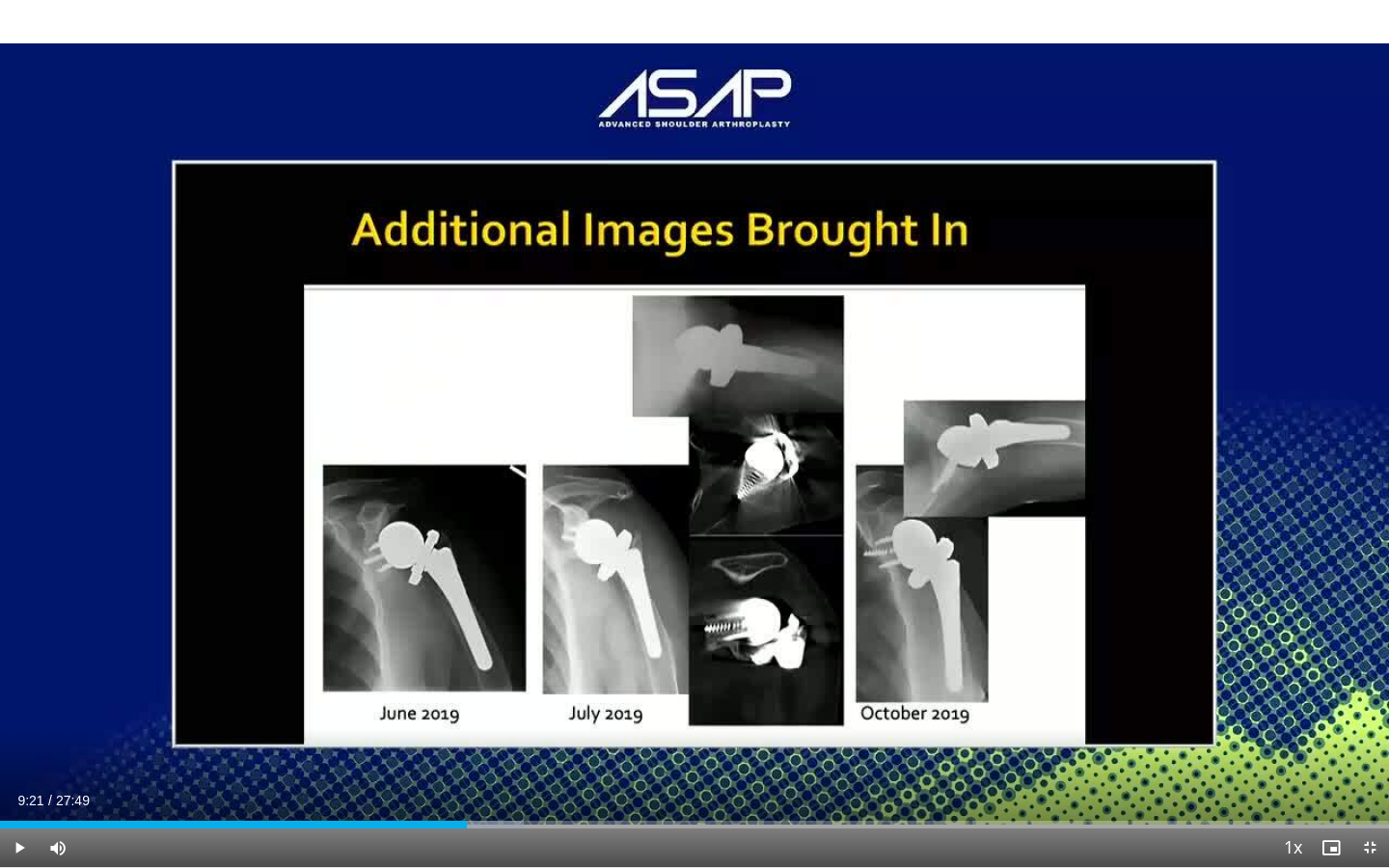 type 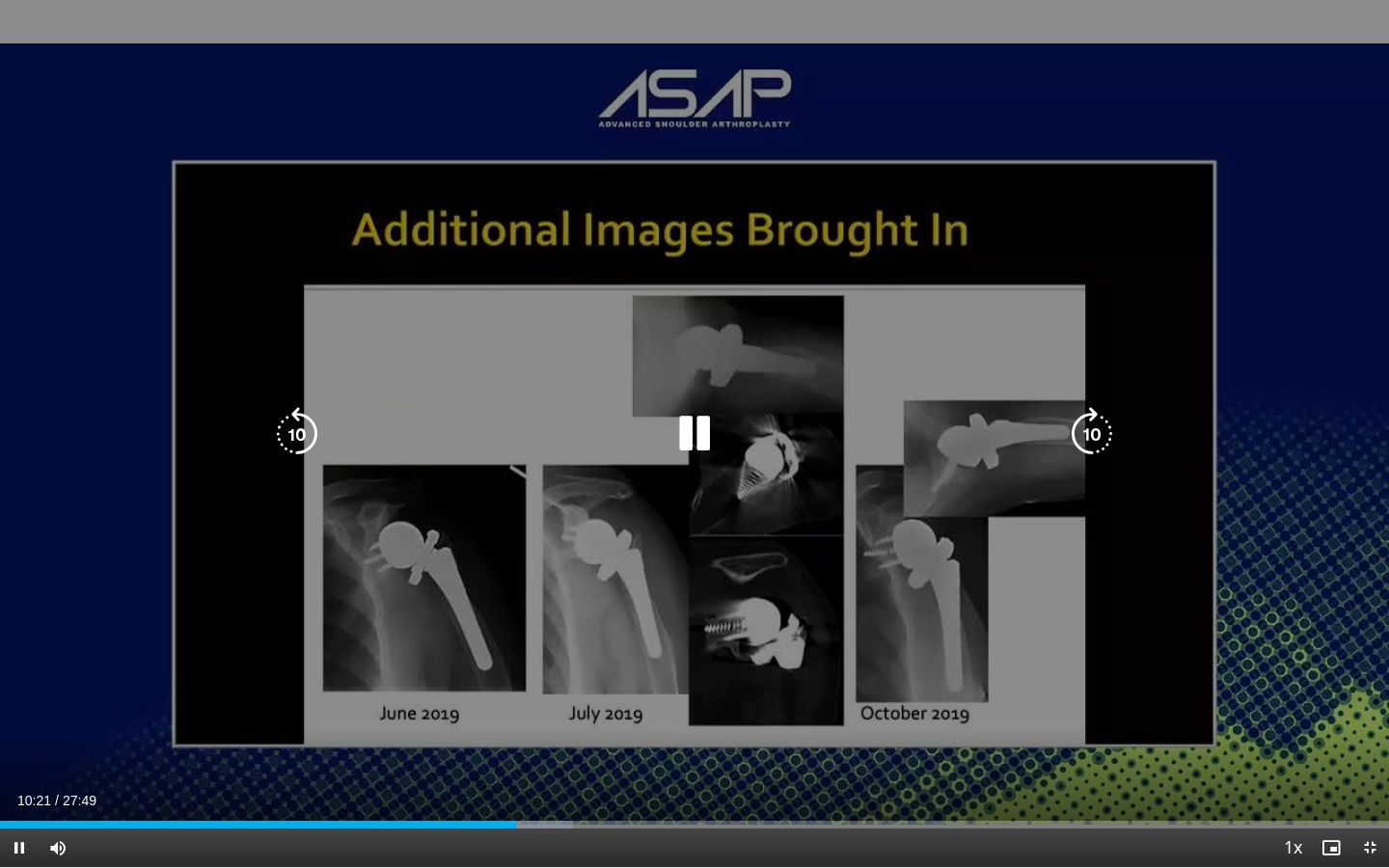 click at bounding box center [694, 434] 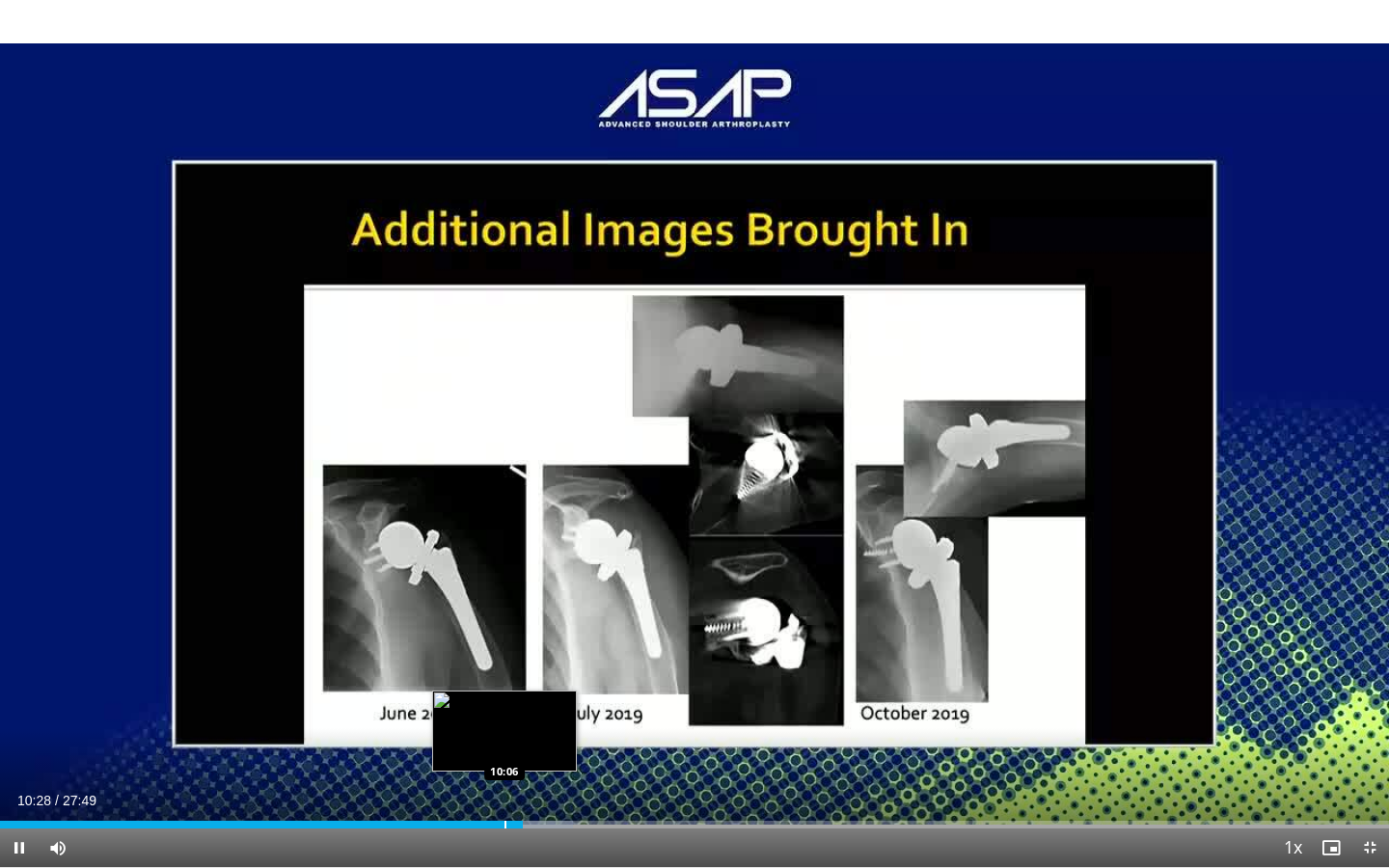 click at bounding box center [505, 825] 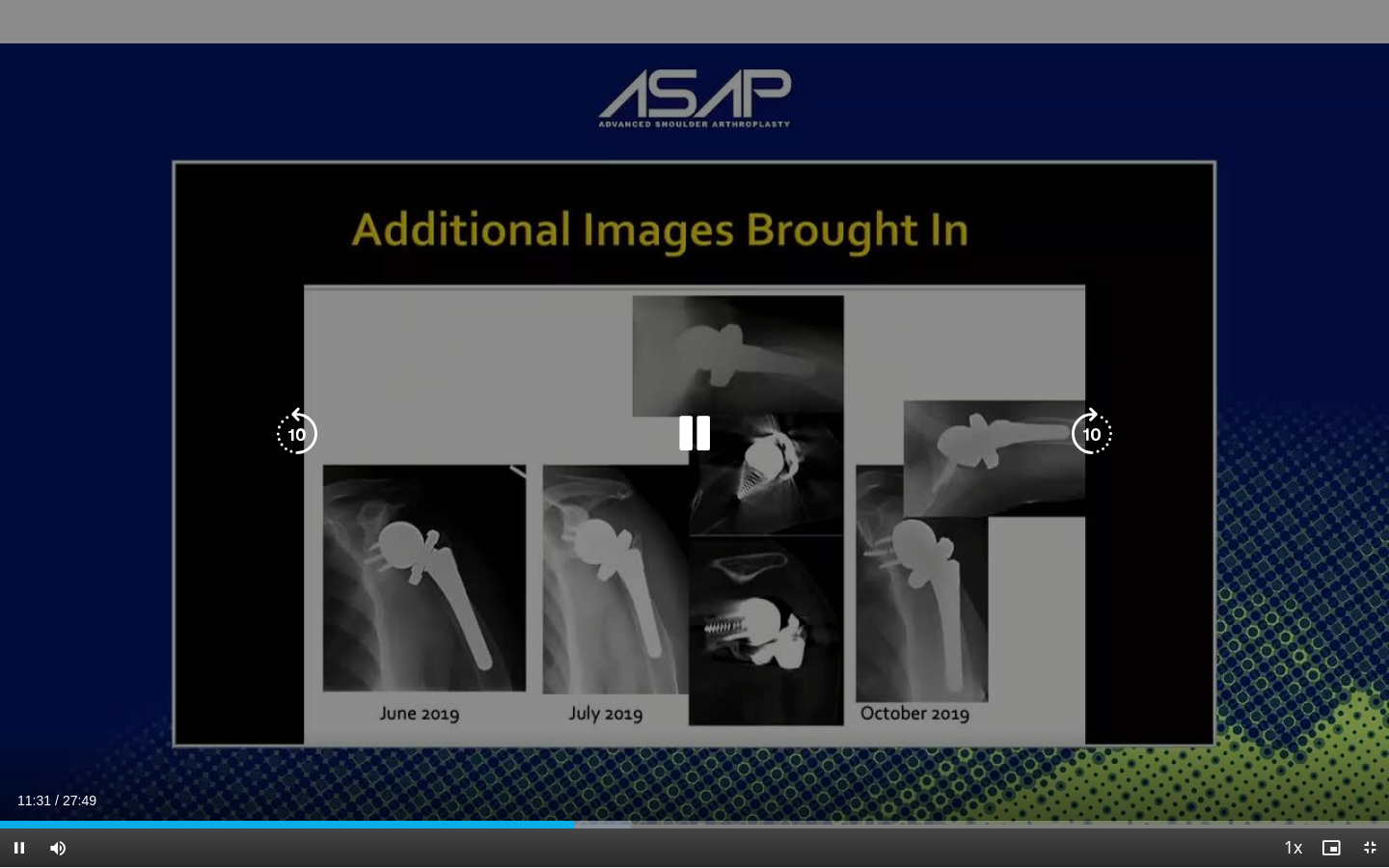 click at bounding box center (694, 434) 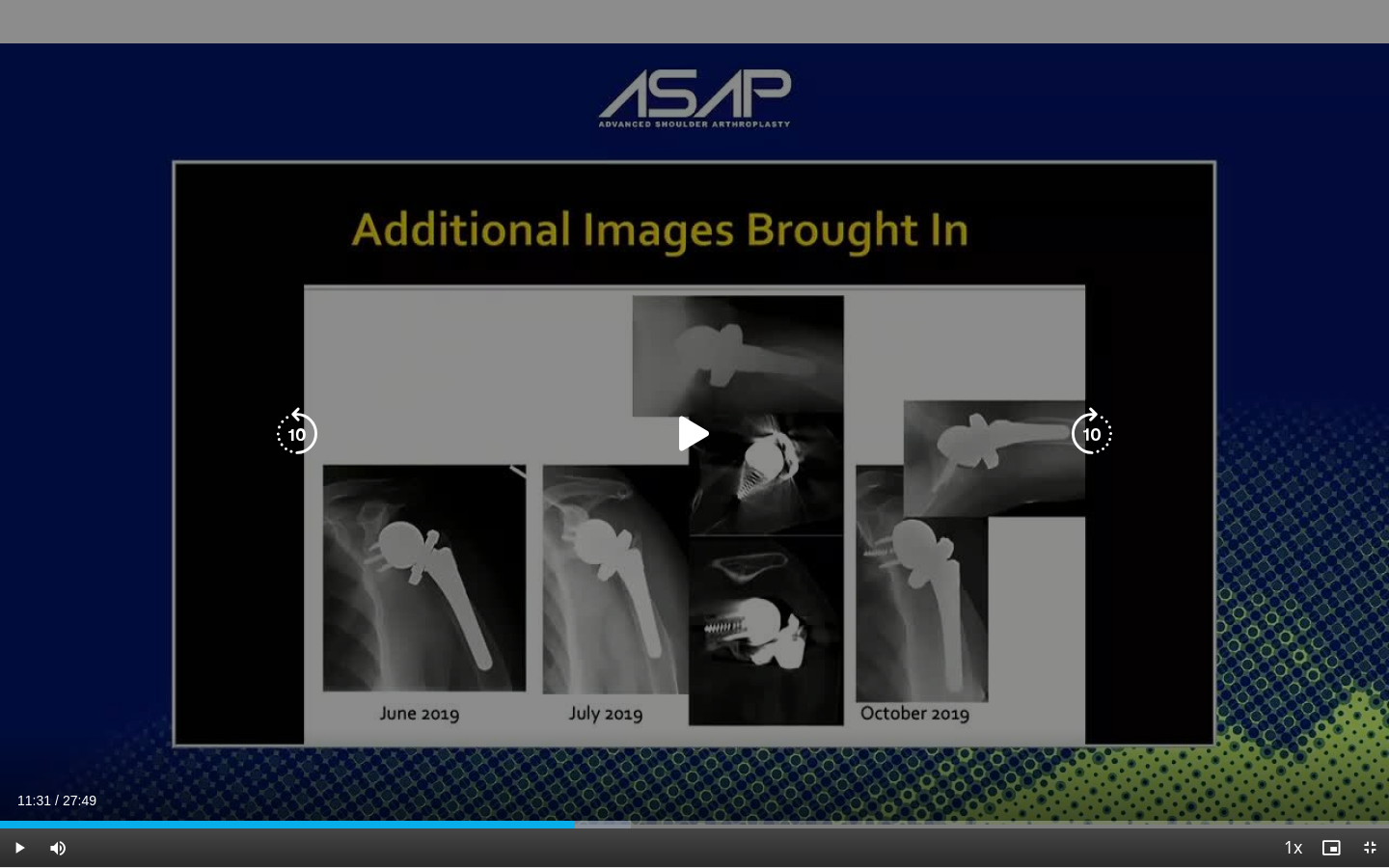click at bounding box center [694, 434] 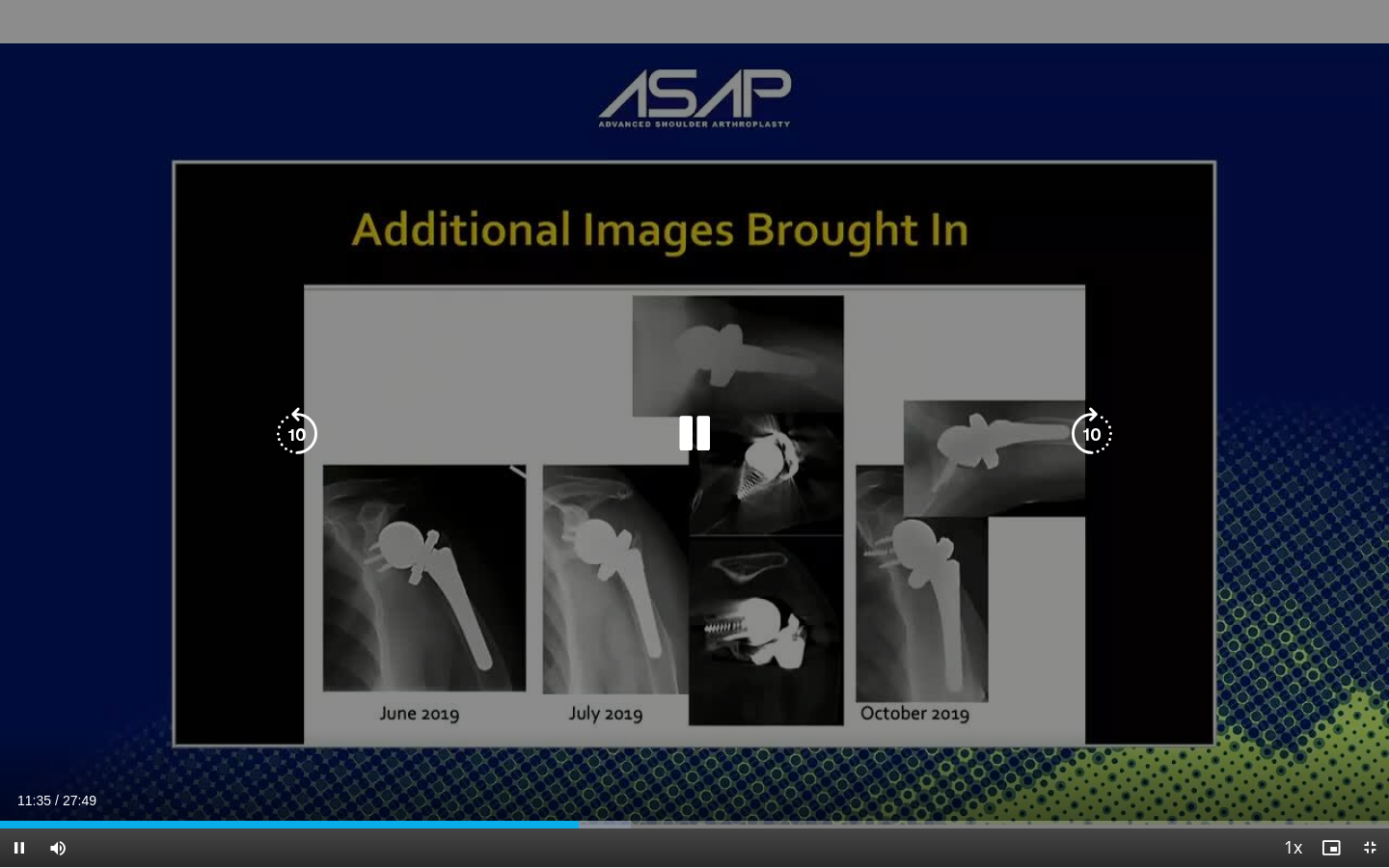 click at bounding box center (694, 434) 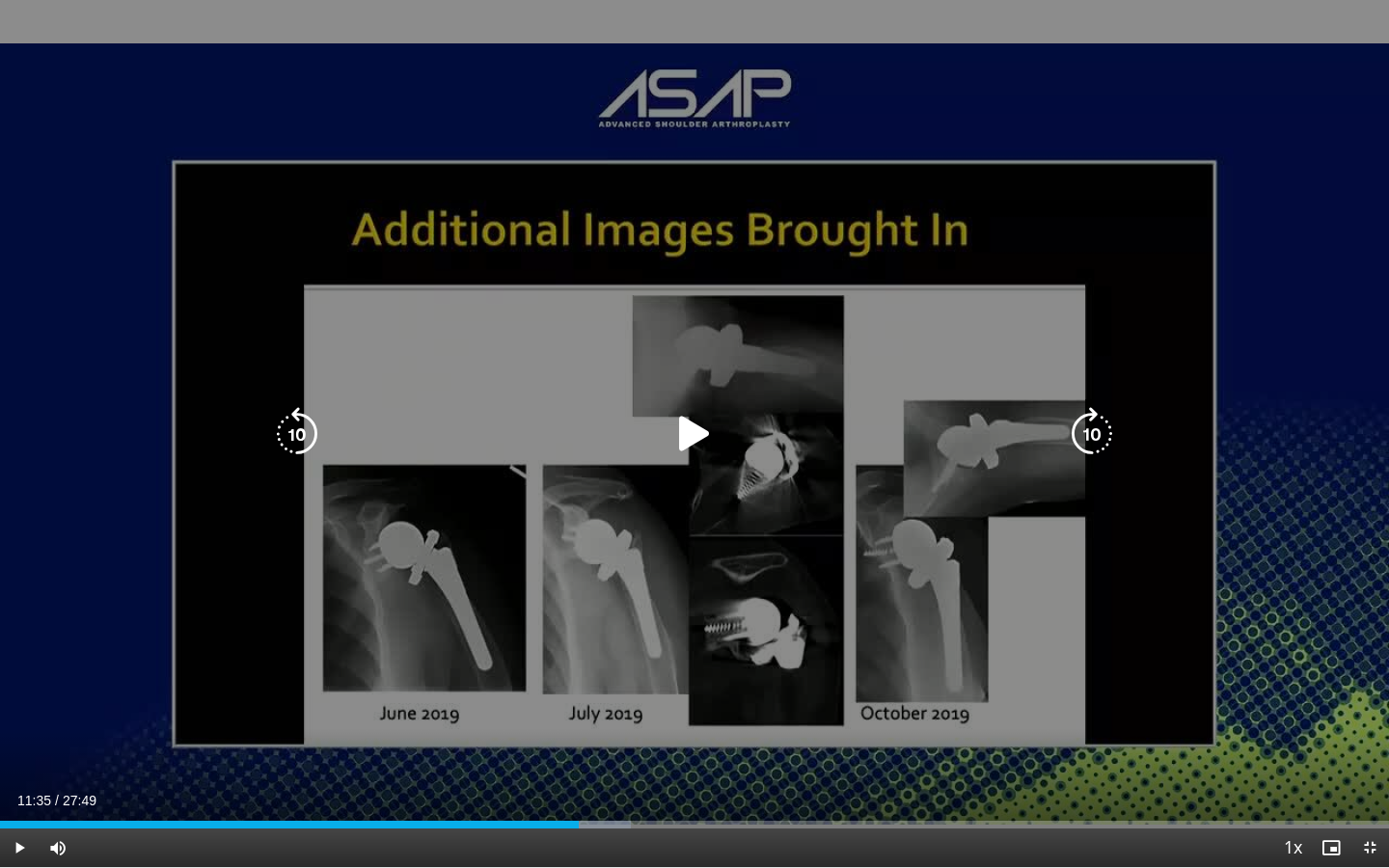 click at bounding box center [694, 434] 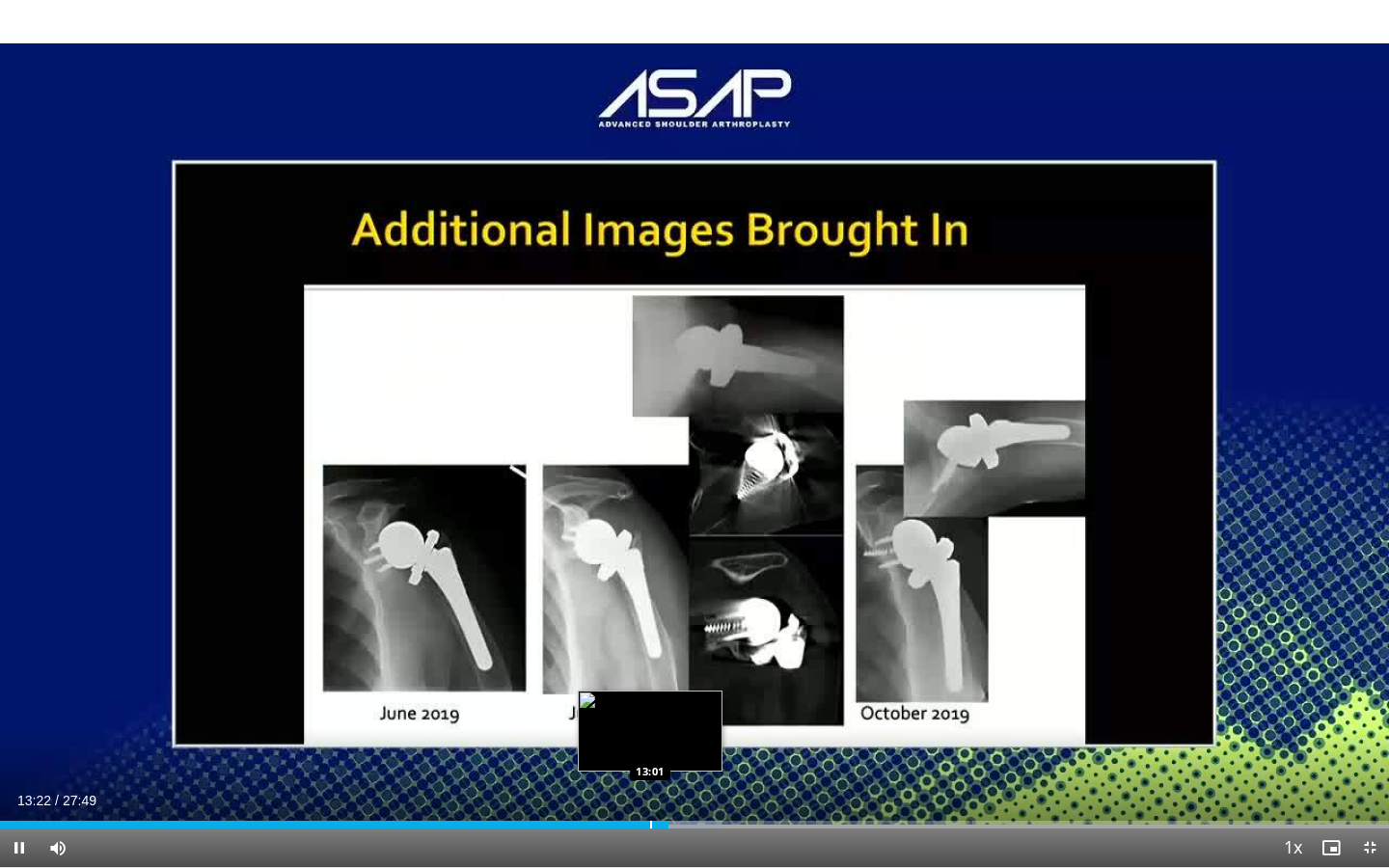 click at bounding box center (651, 825) 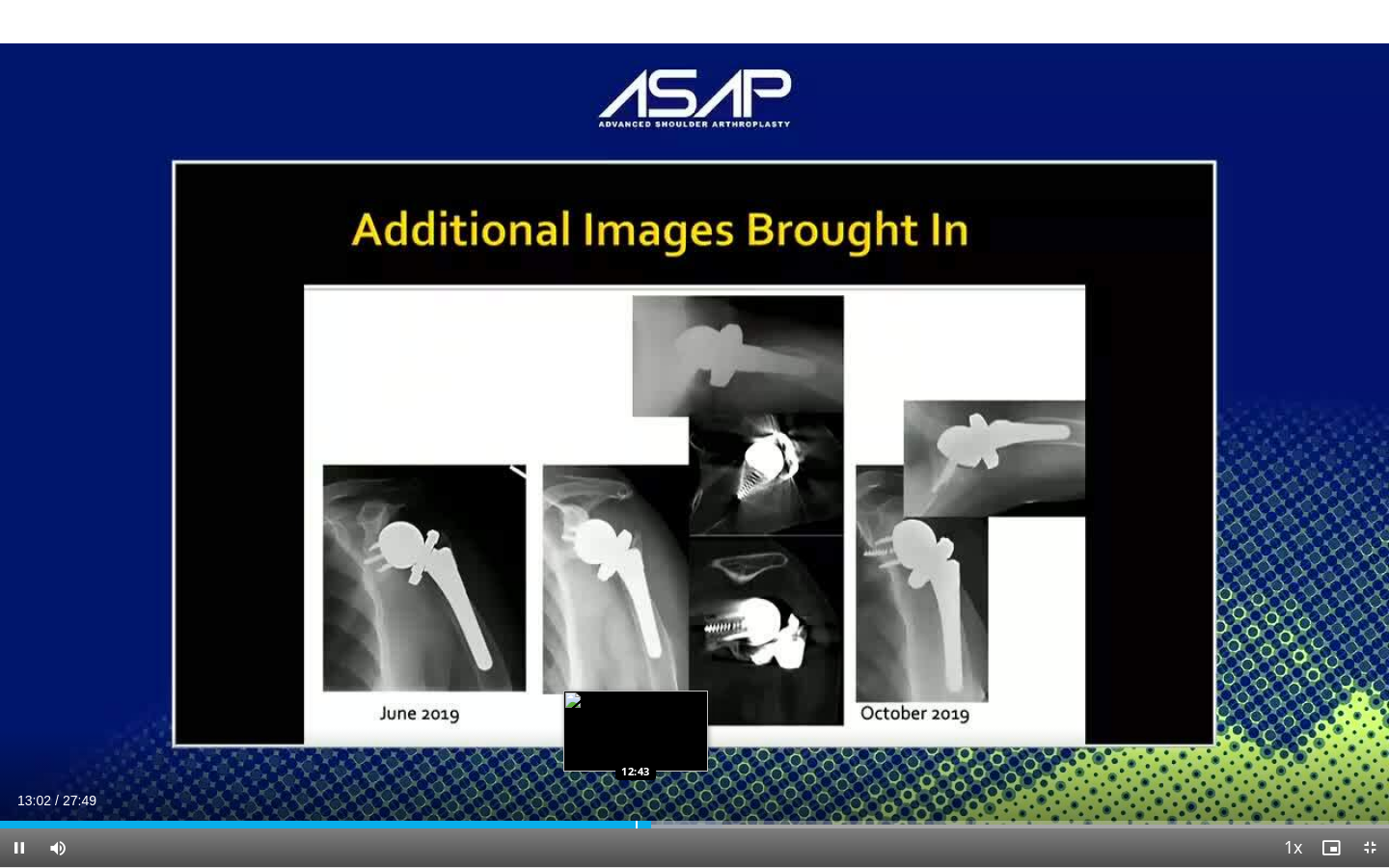 click at bounding box center [637, 825] 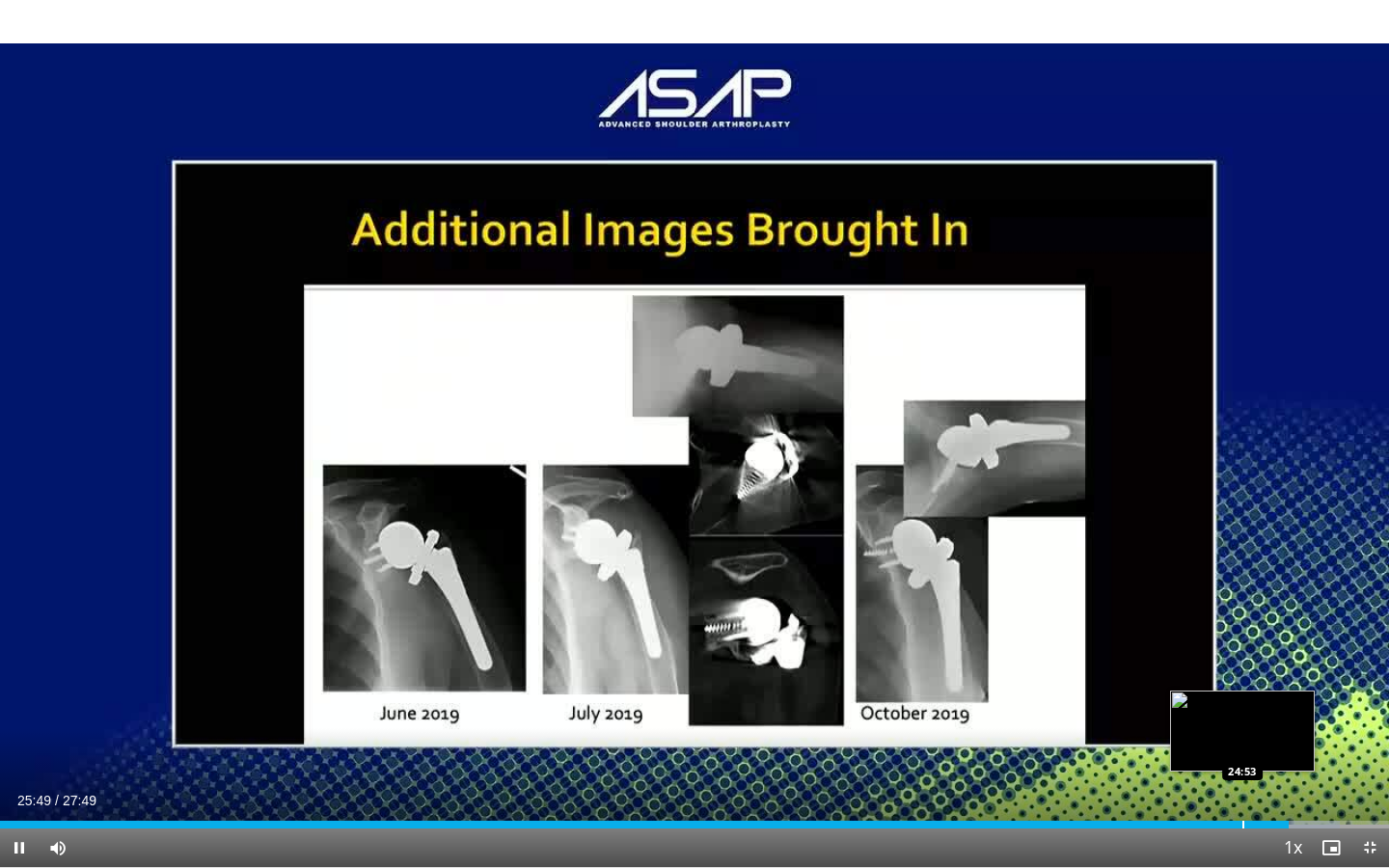 click on "Loaded :  96.44% 25:49 24:53" at bounding box center (694, 819) 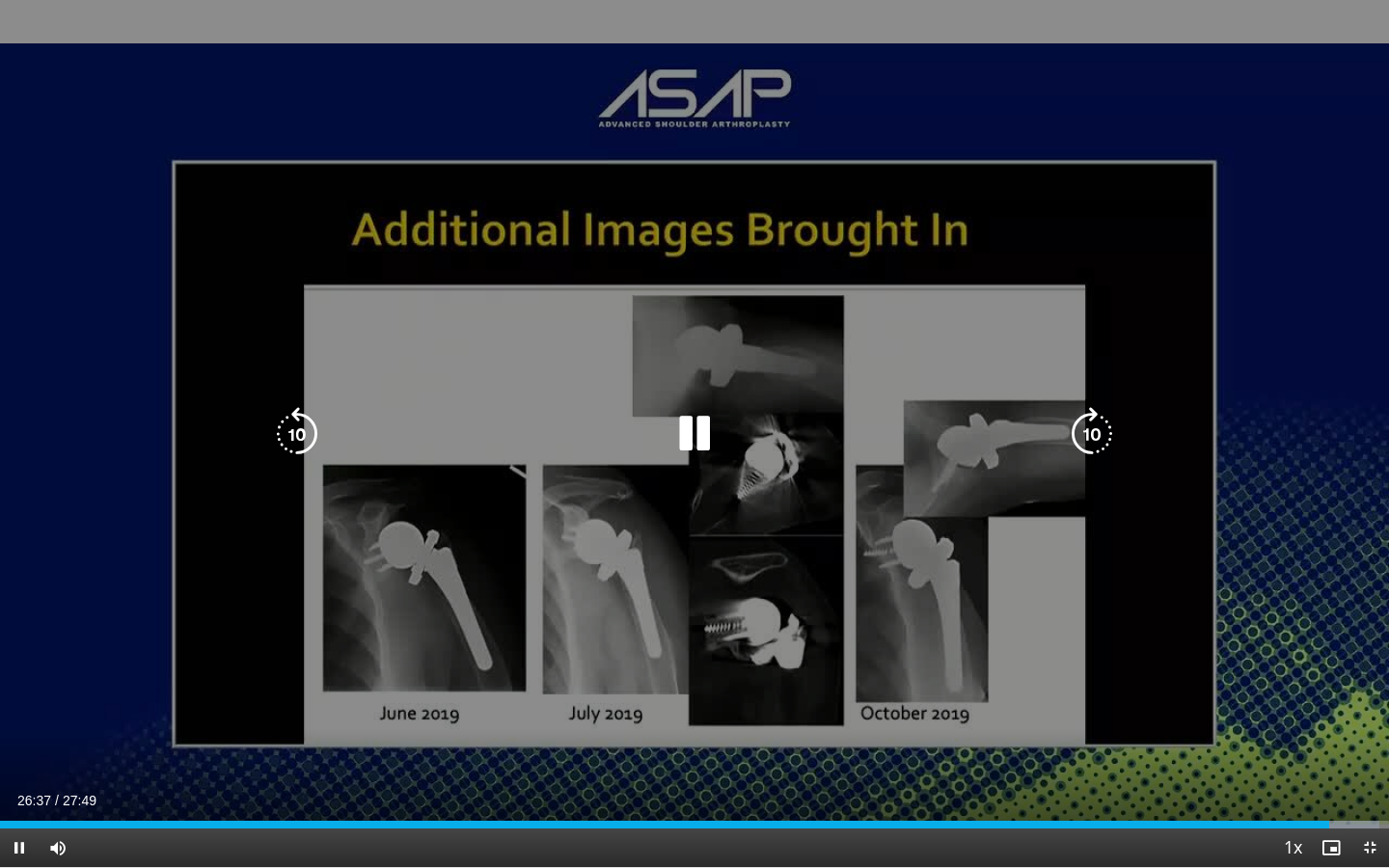 click at bounding box center [694, 434] 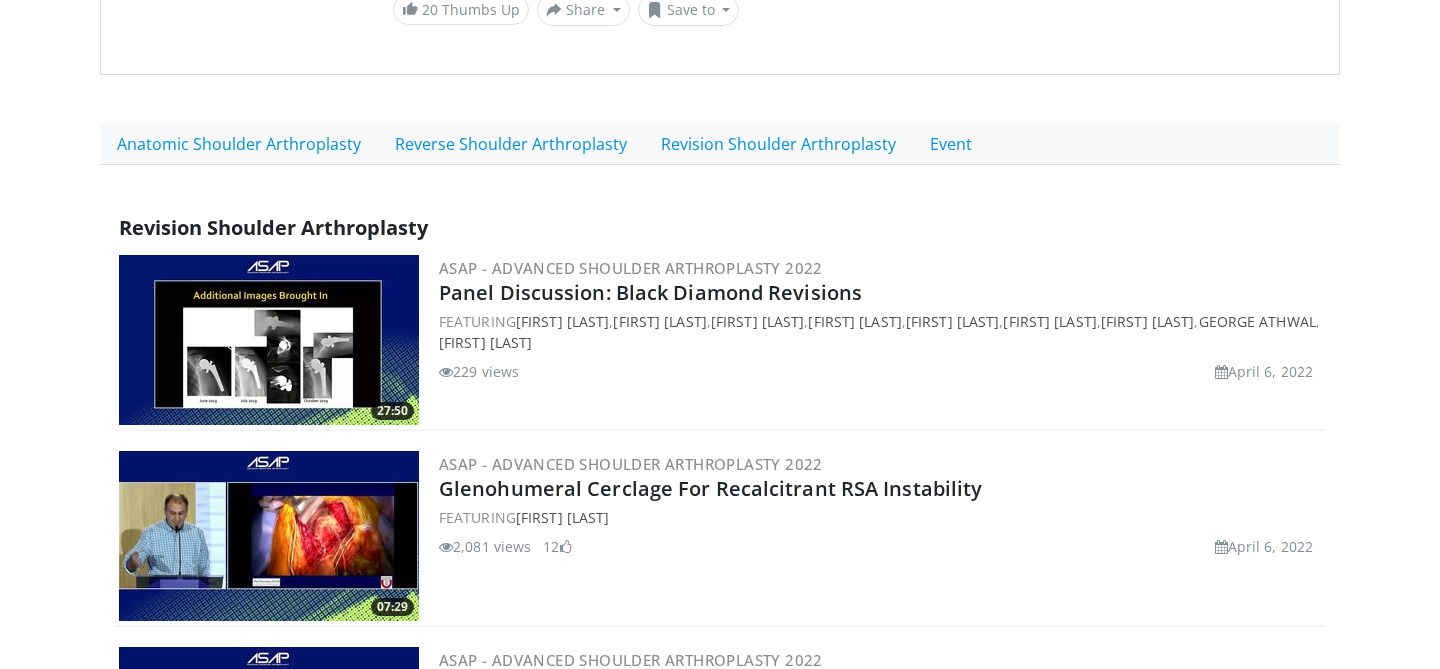 scroll, scrollTop: 403, scrollLeft: 0, axis: vertical 